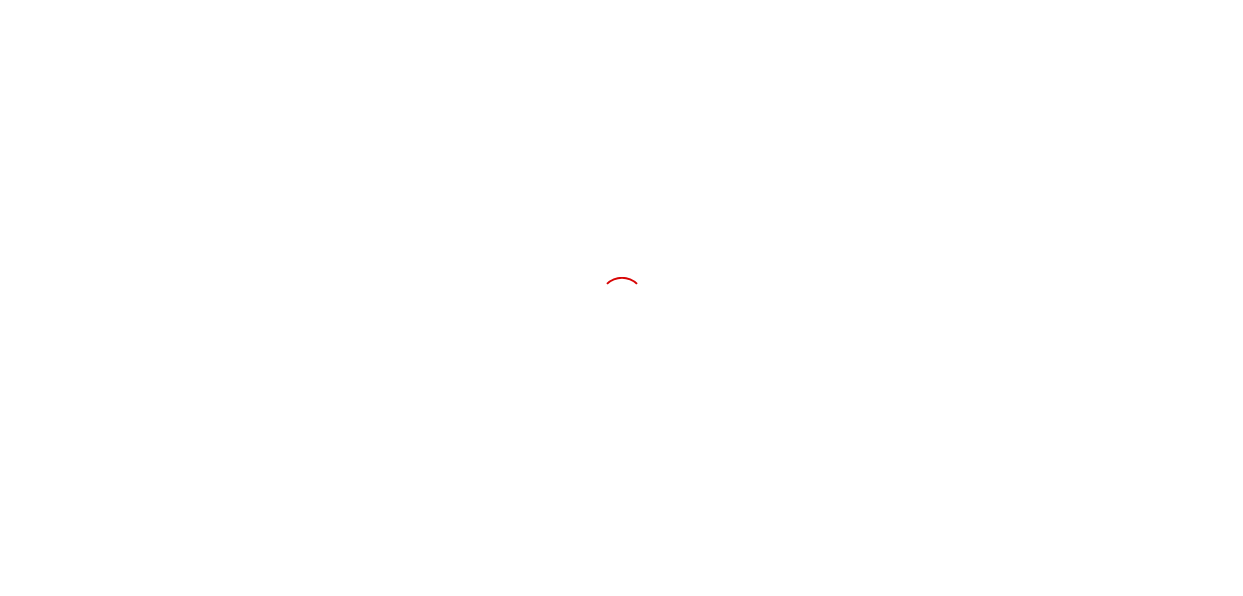 scroll, scrollTop: 0, scrollLeft: 0, axis: both 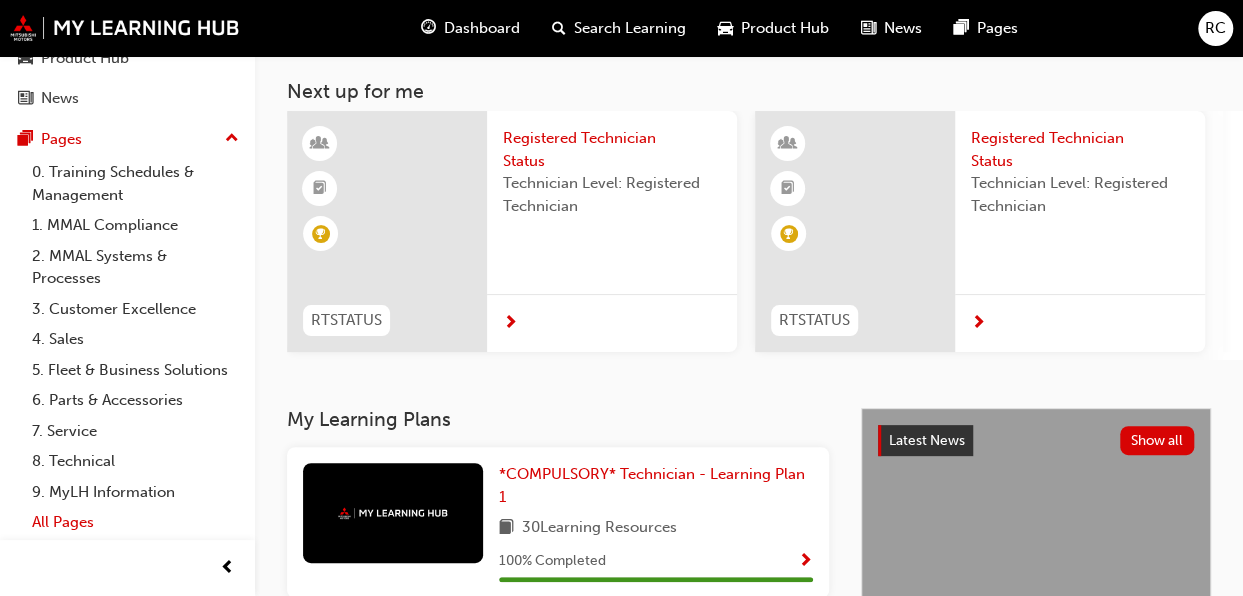 click on "All Pages" at bounding box center [135, 522] 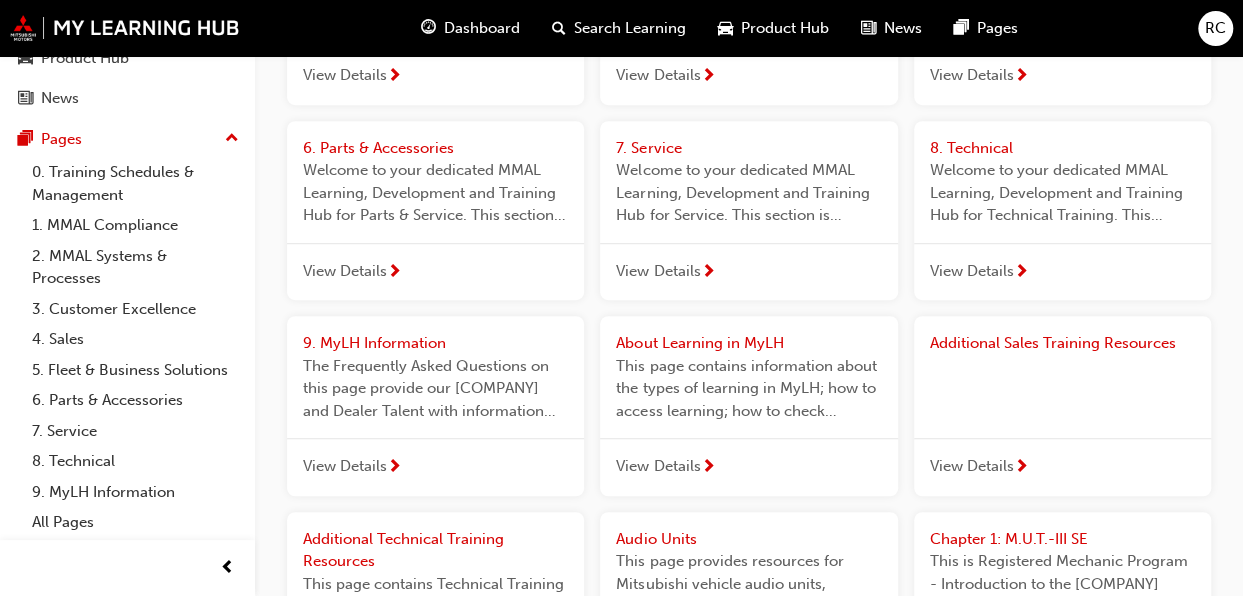 scroll, scrollTop: 600, scrollLeft: 0, axis: vertical 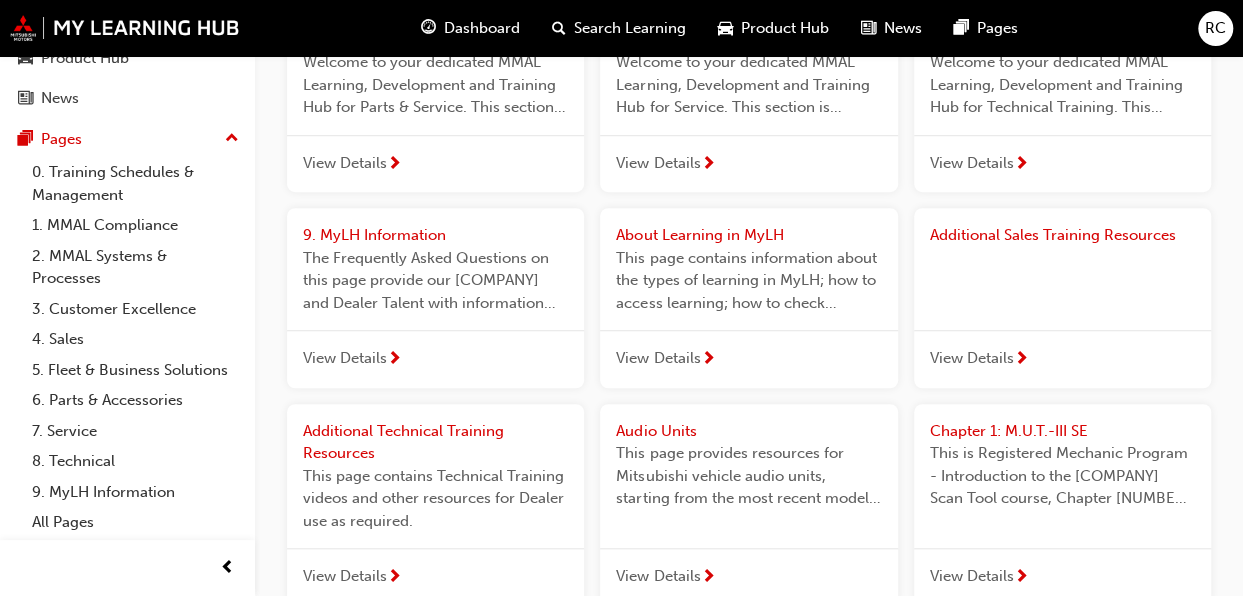 click on "Additional Sales Training Resources" at bounding box center (1053, 235) 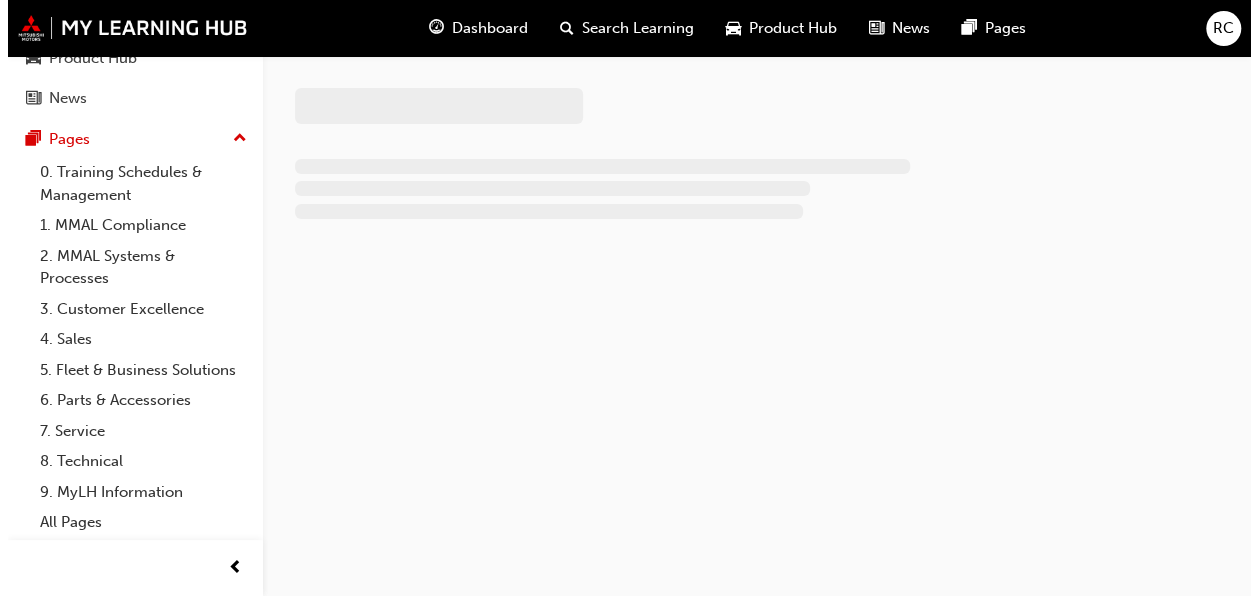 scroll, scrollTop: 0, scrollLeft: 0, axis: both 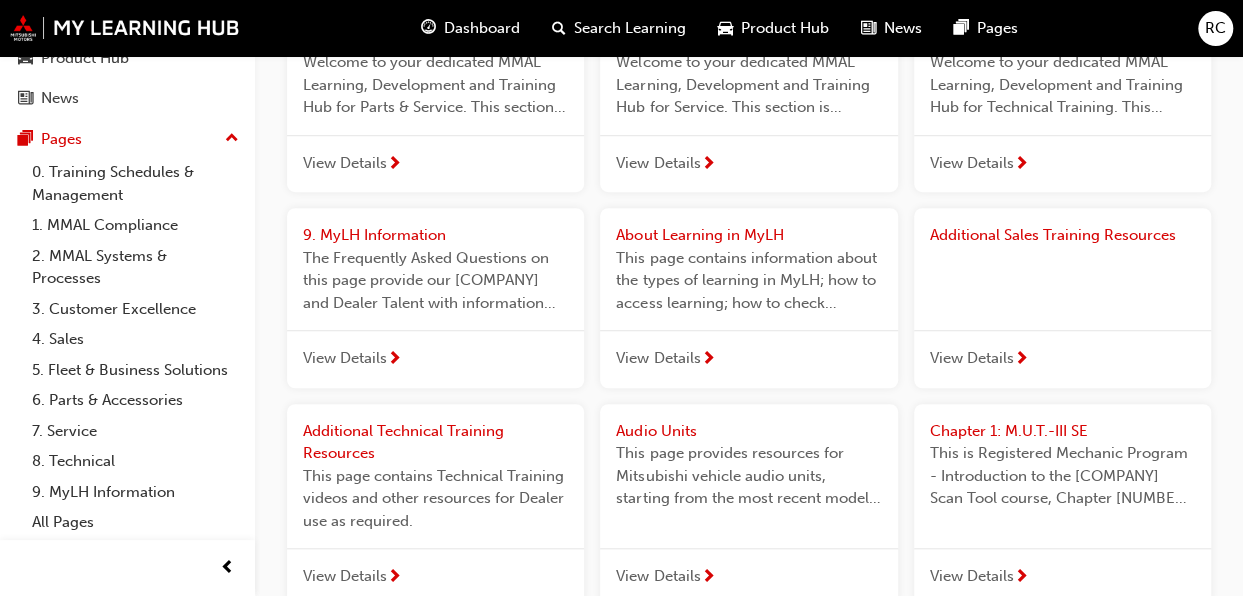 click on "About Learning in MyLH" at bounding box center [699, 235] 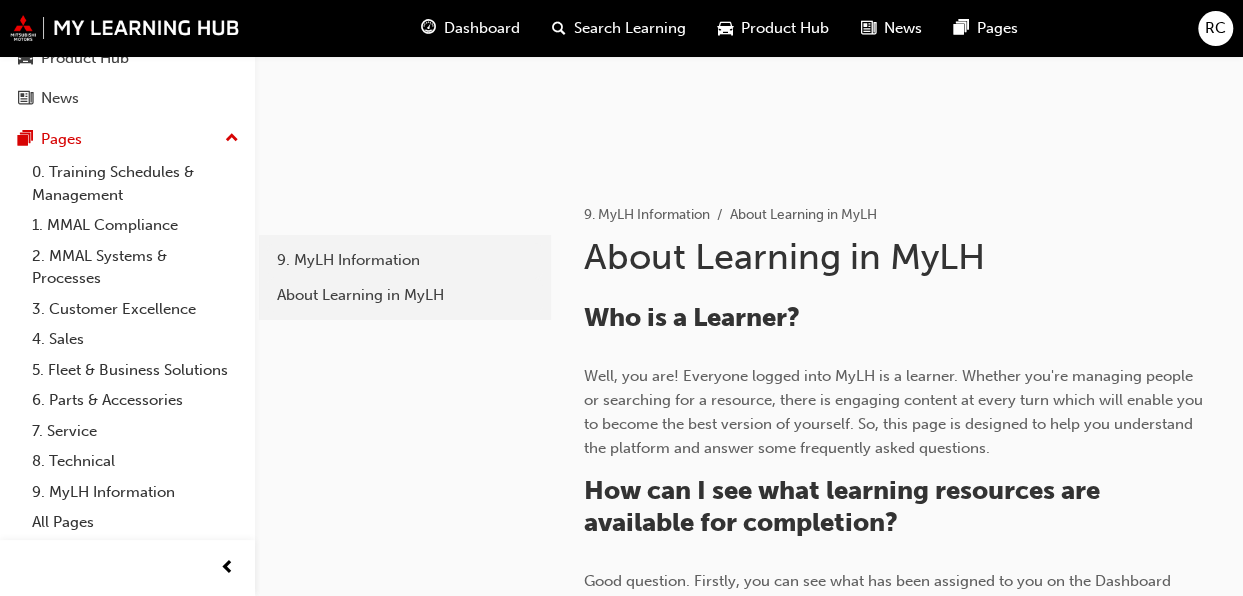 scroll, scrollTop: 300, scrollLeft: 0, axis: vertical 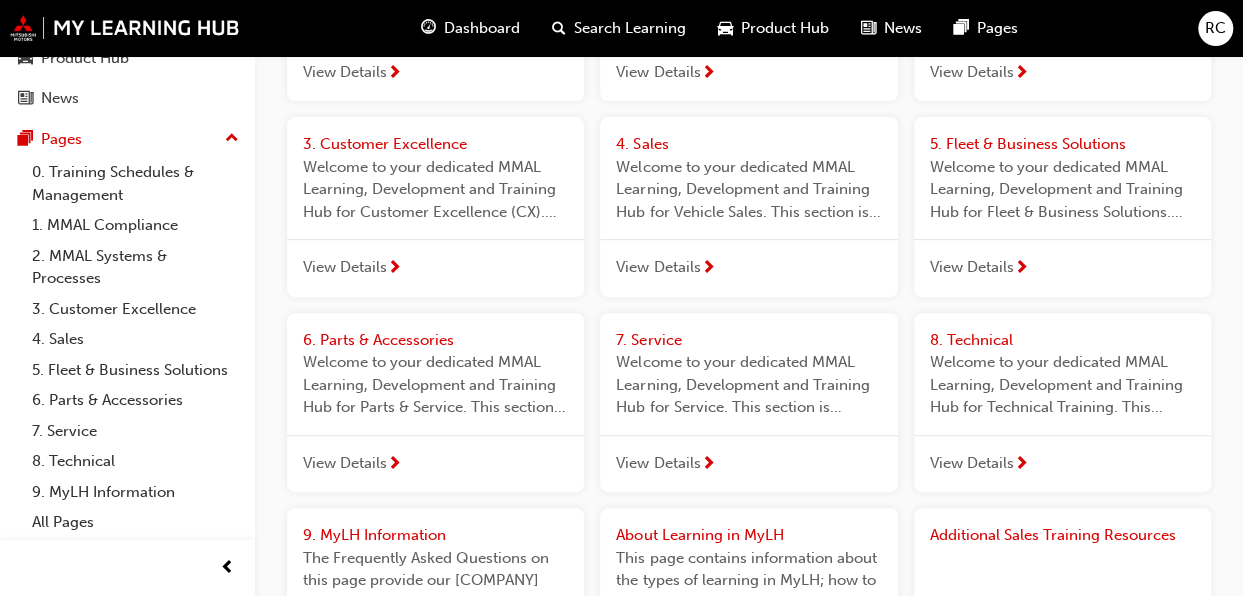 click on "8. Technical" at bounding box center (971, 340) 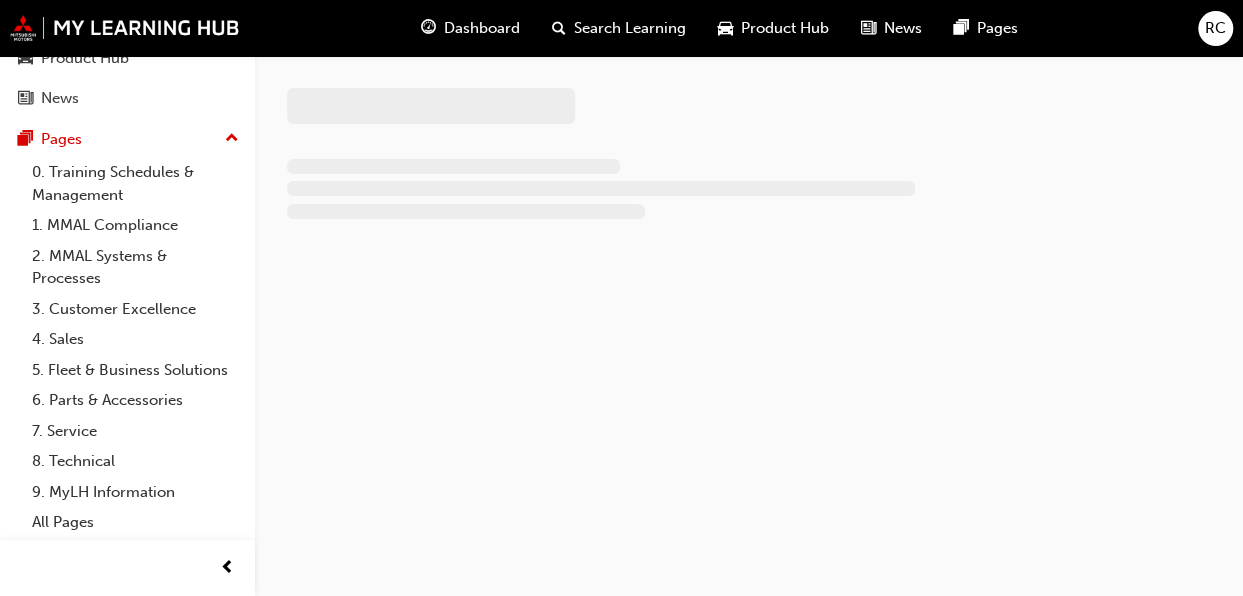 scroll, scrollTop: 0, scrollLeft: 0, axis: both 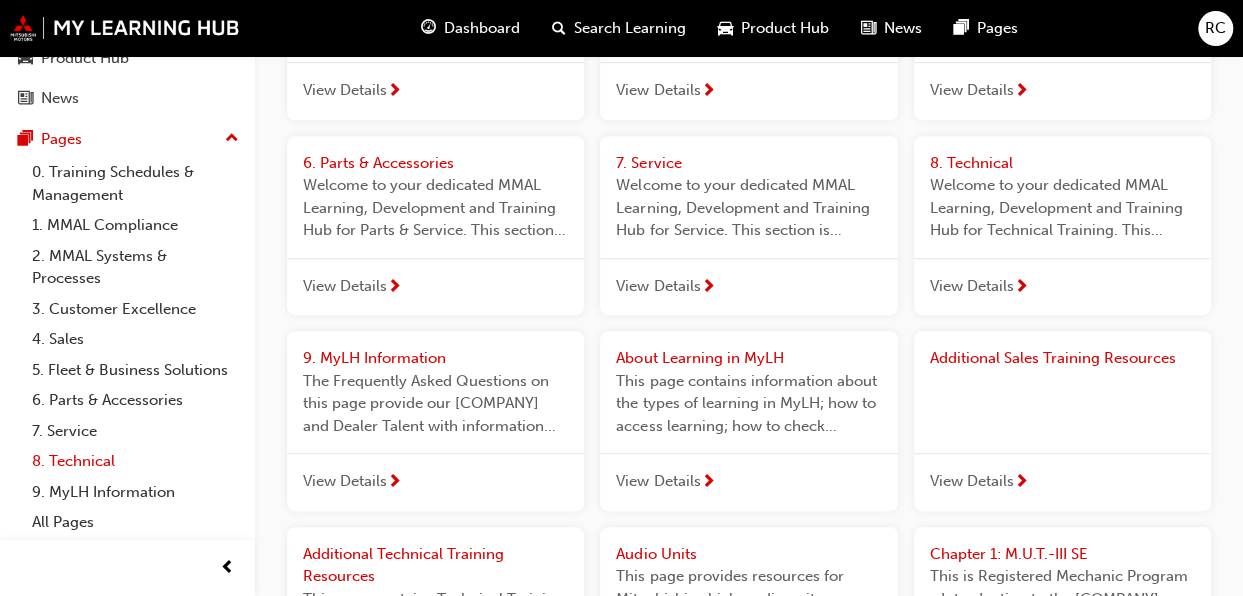 click on "8. Technical" at bounding box center [135, 461] 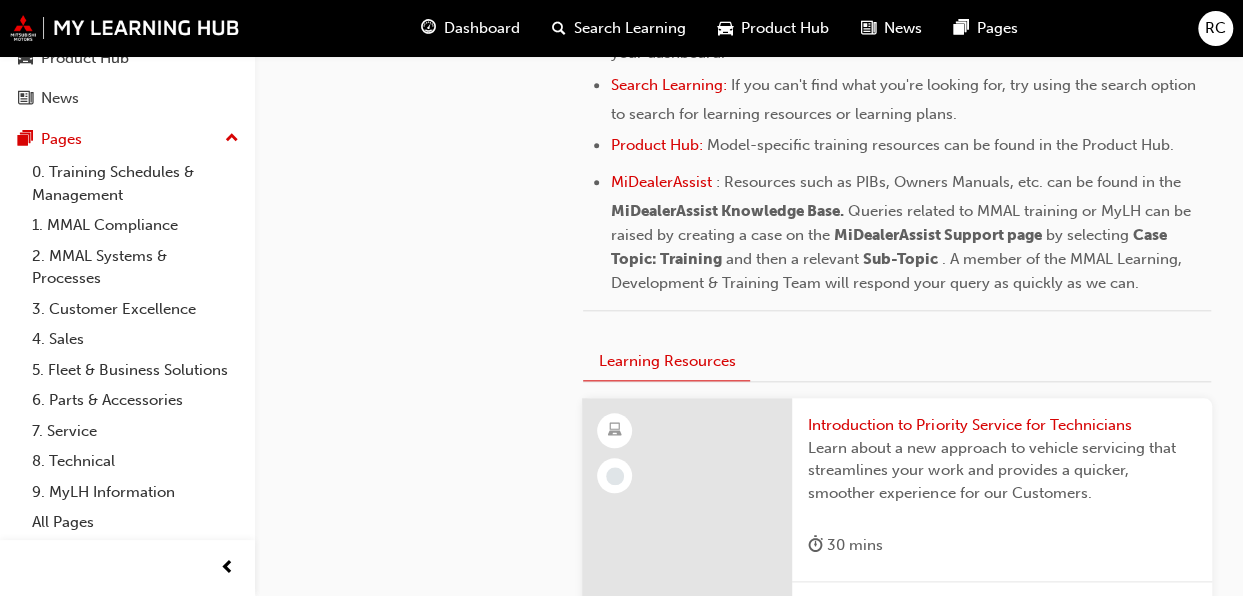 scroll, scrollTop: 1377, scrollLeft: 0, axis: vertical 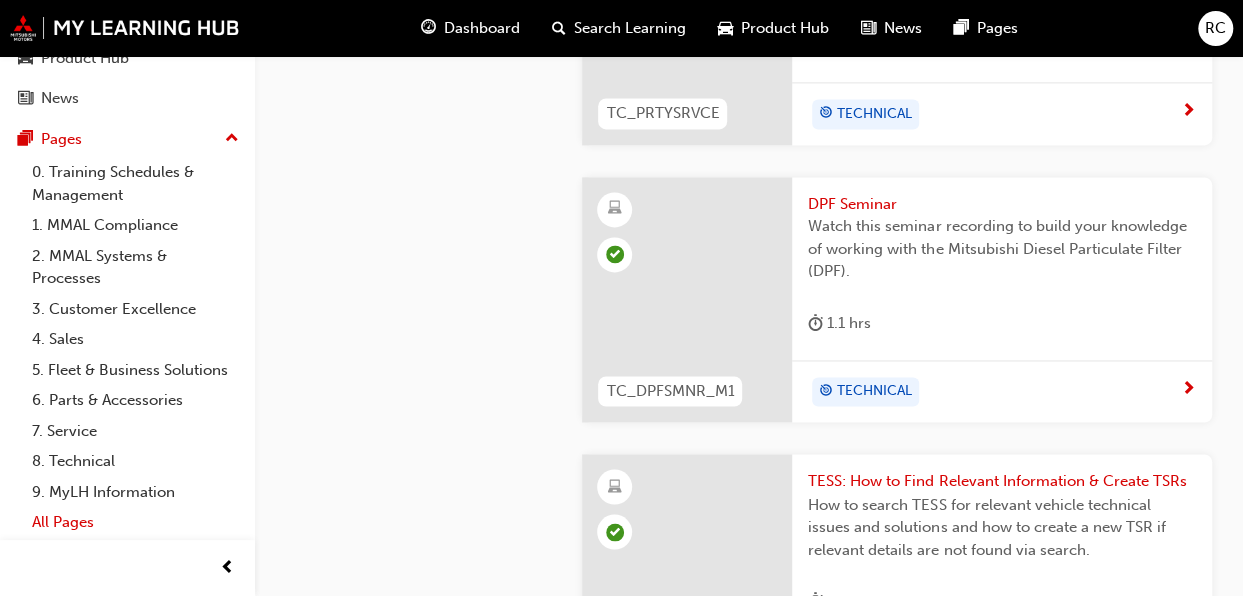 click on "All Pages" at bounding box center [135, 522] 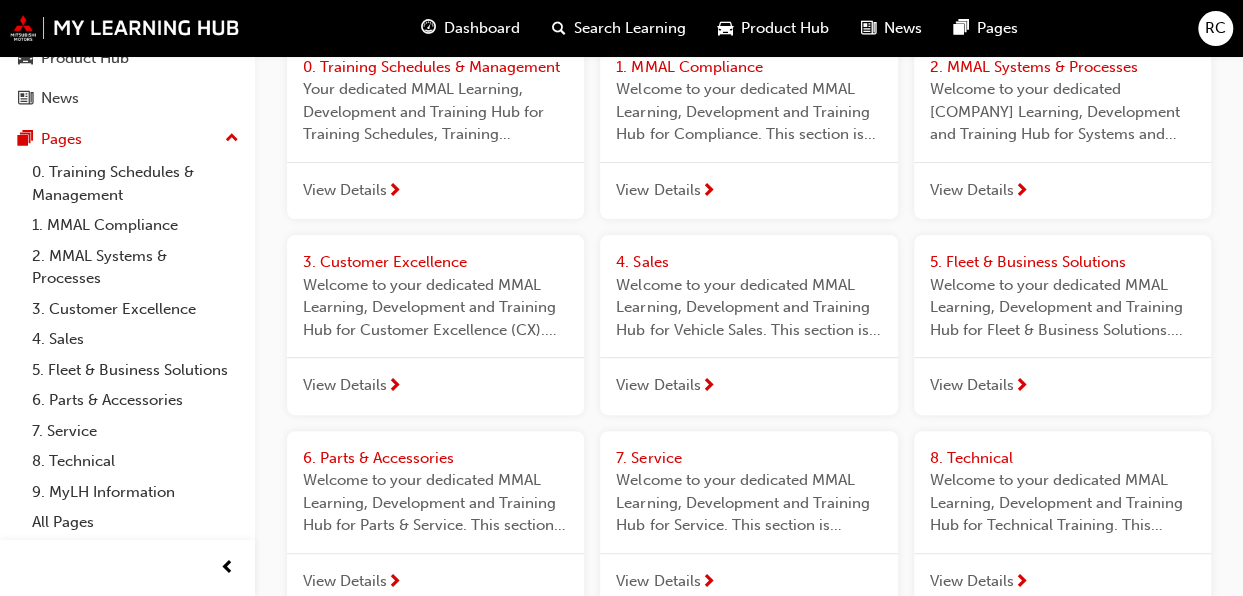 scroll, scrollTop: 200, scrollLeft: 0, axis: vertical 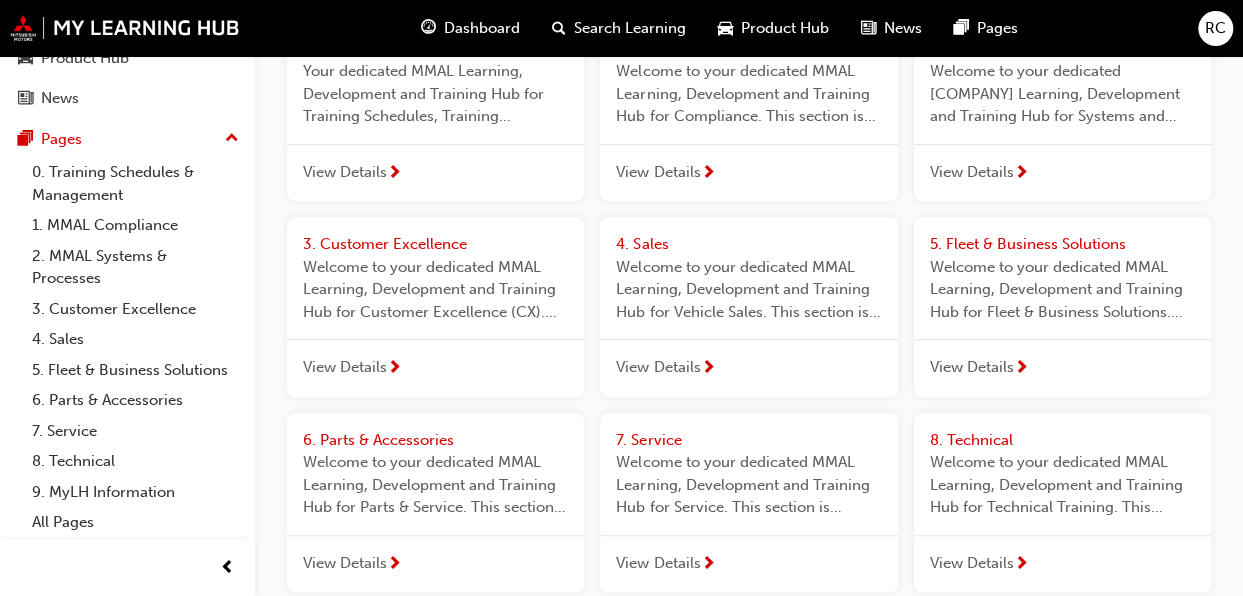 click on "7. Service" at bounding box center (648, 440) 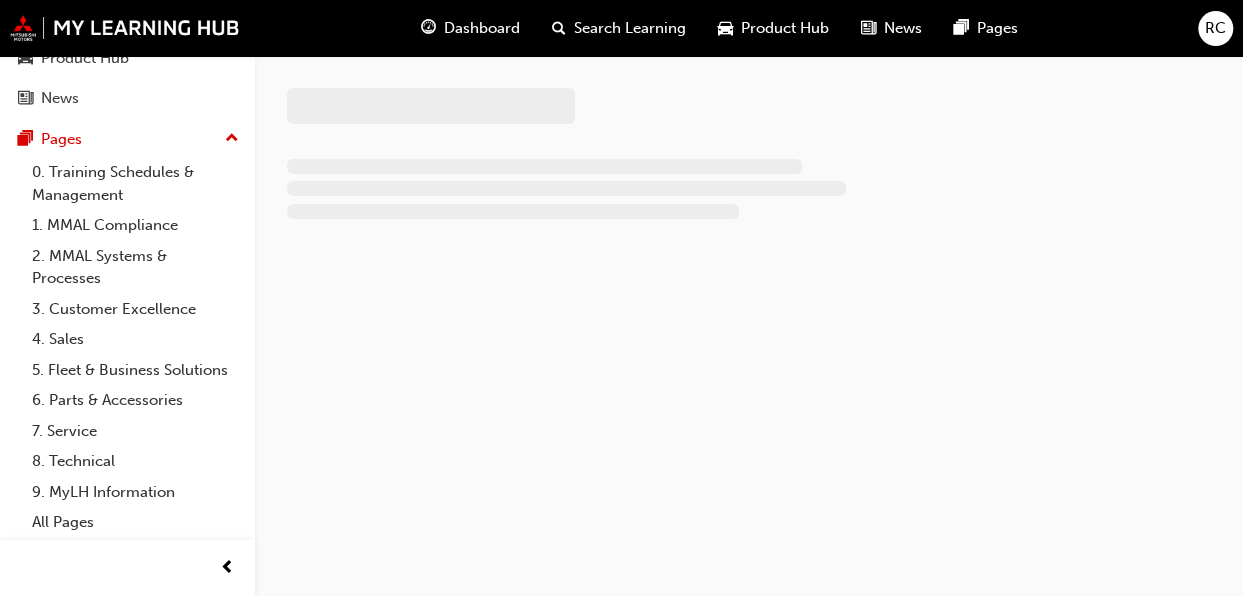 scroll, scrollTop: 0, scrollLeft: 0, axis: both 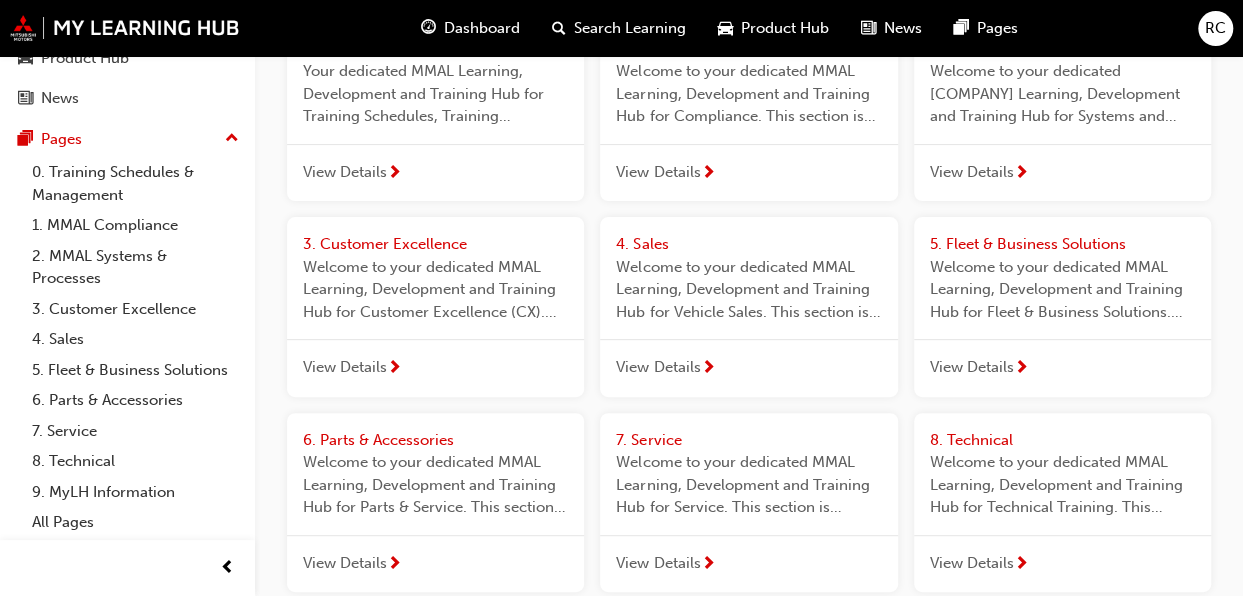 click on "Welcome to your dedicated MMAL Learning, Development and Training Hub for Technical Training. This section is designed to provide our Mitsubishi Dealer Technical Talent with learning solutions and tools to enhance their skills, experience and career development enabling exceptional job performance and customer excellence." at bounding box center (1062, 485) 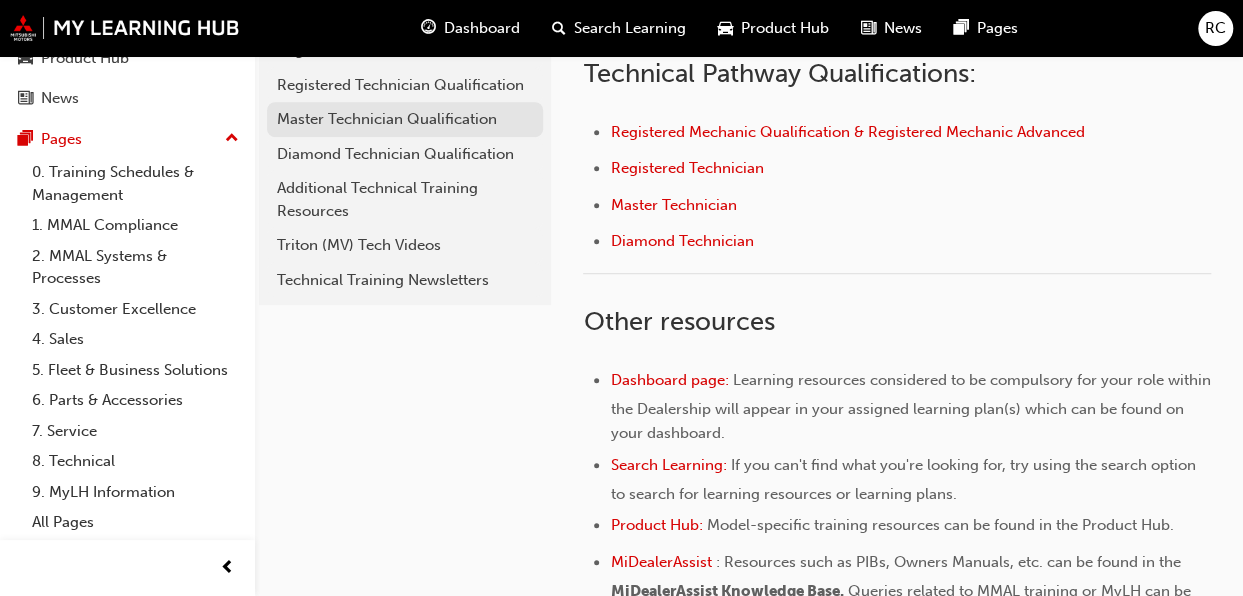 scroll, scrollTop: 400, scrollLeft: 0, axis: vertical 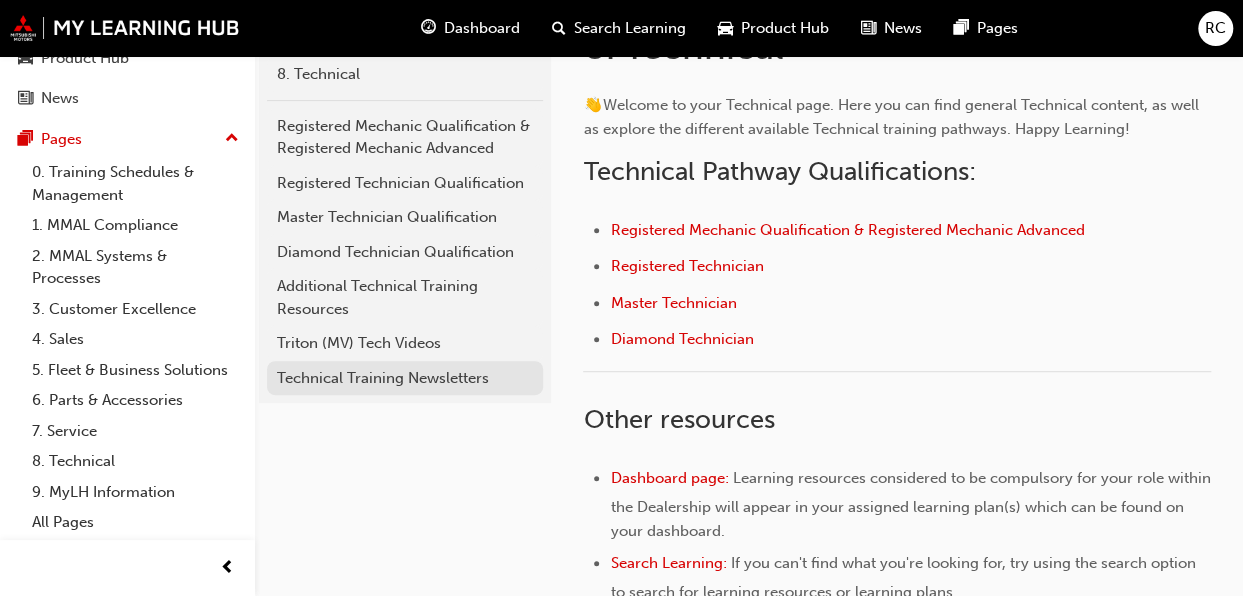 click on "Technical Training Newsletters" at bounding box center [405, 378] 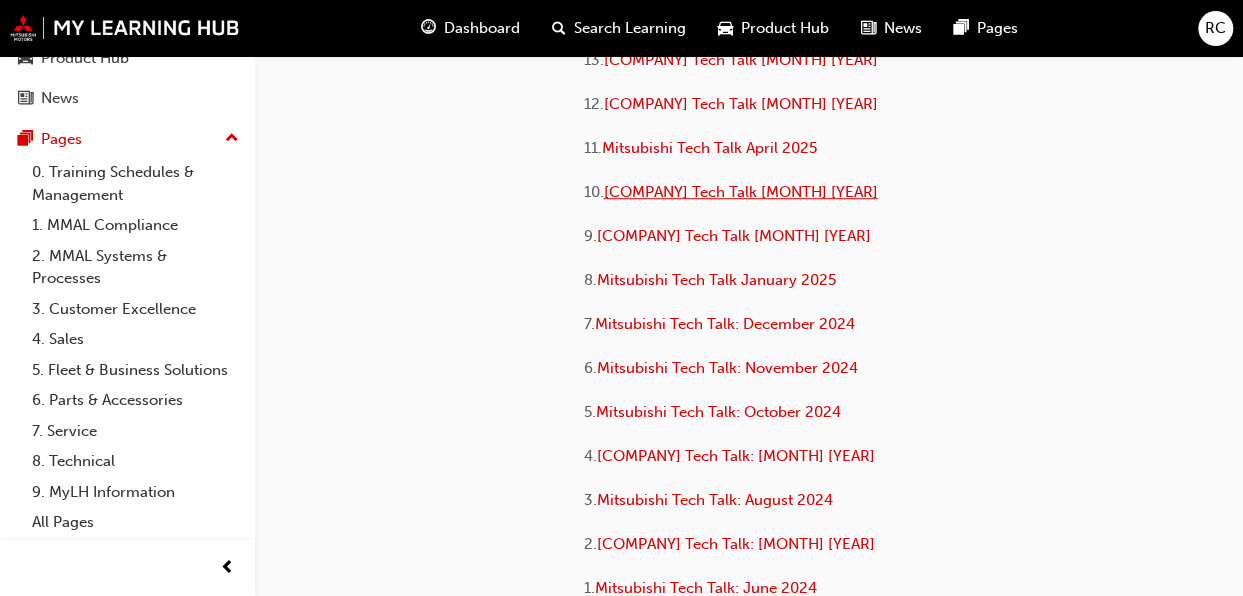scroll, scrollTop: 847, scrollLeft: 0, axis: vertical 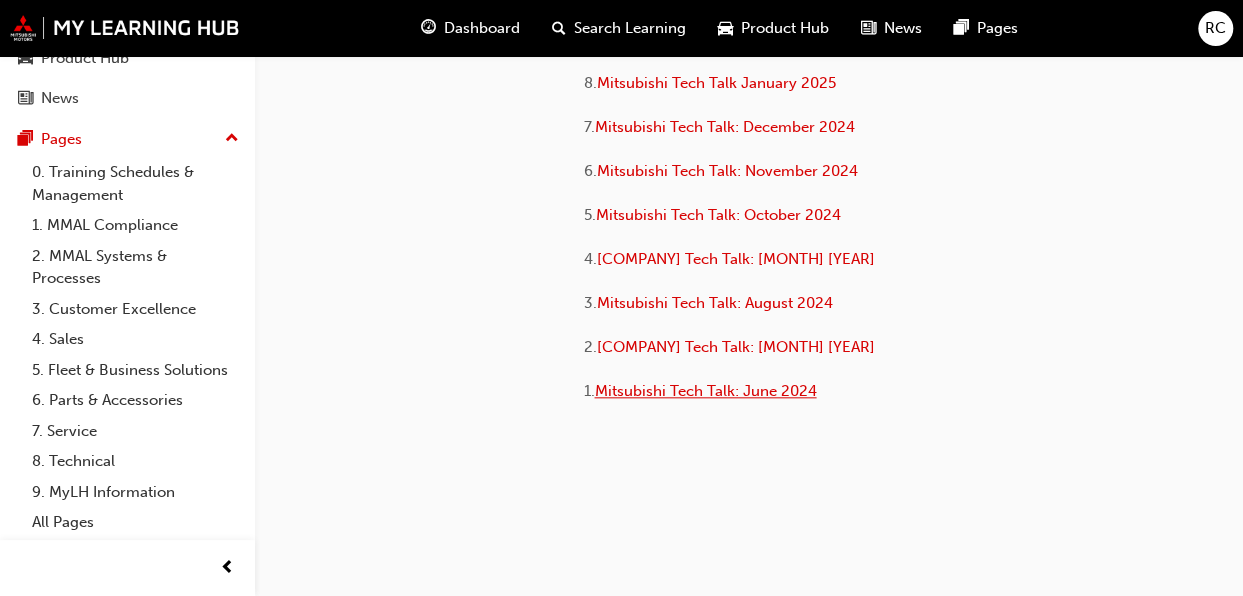 click on "Mitsubishi Tech Talk: June 2024" at bounding box center (705, 391) 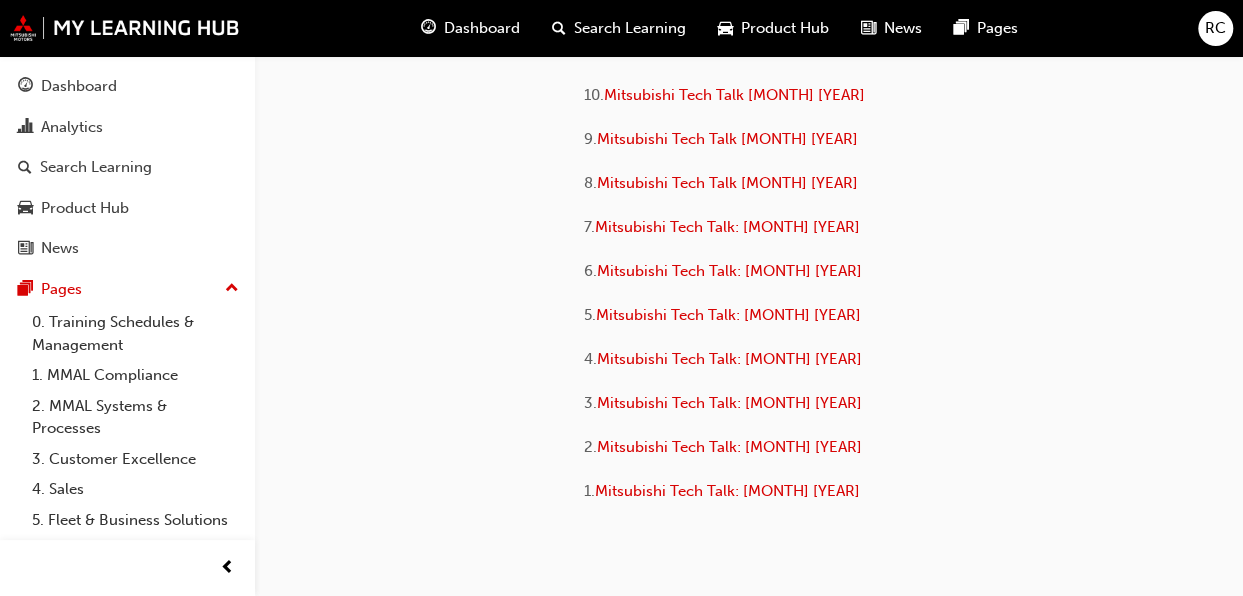 scroll, scrollTop: 847, scrollLeft: 0, axis: vertical 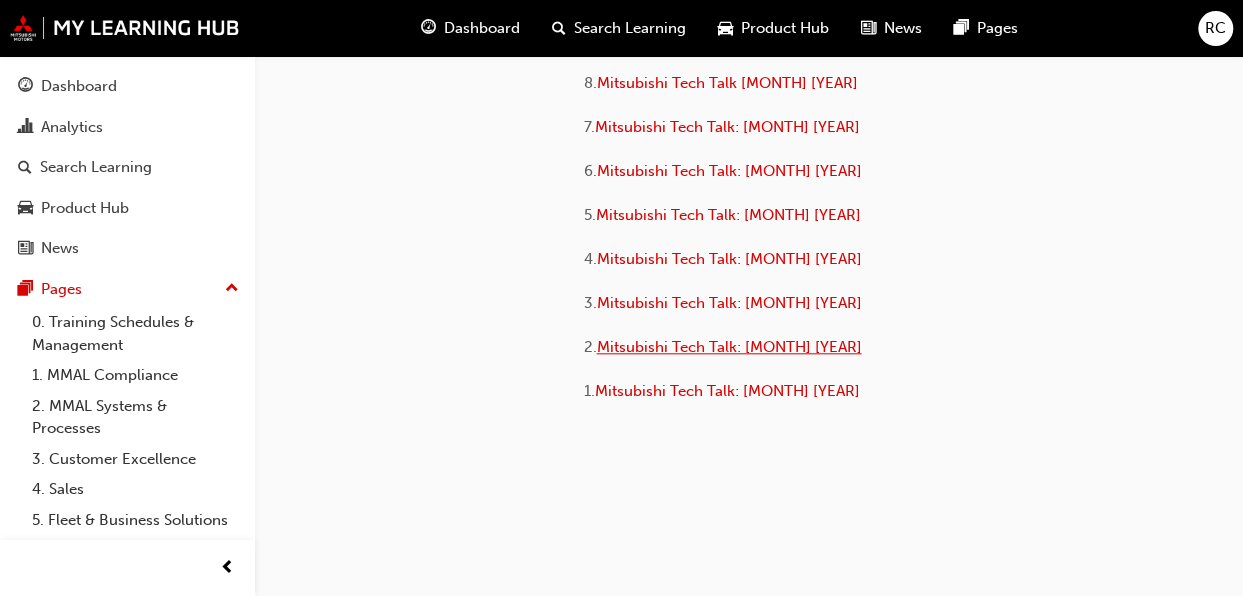 click on "Mitsubishi Tech Talk: July 2024" at bounding box center [728, 347] 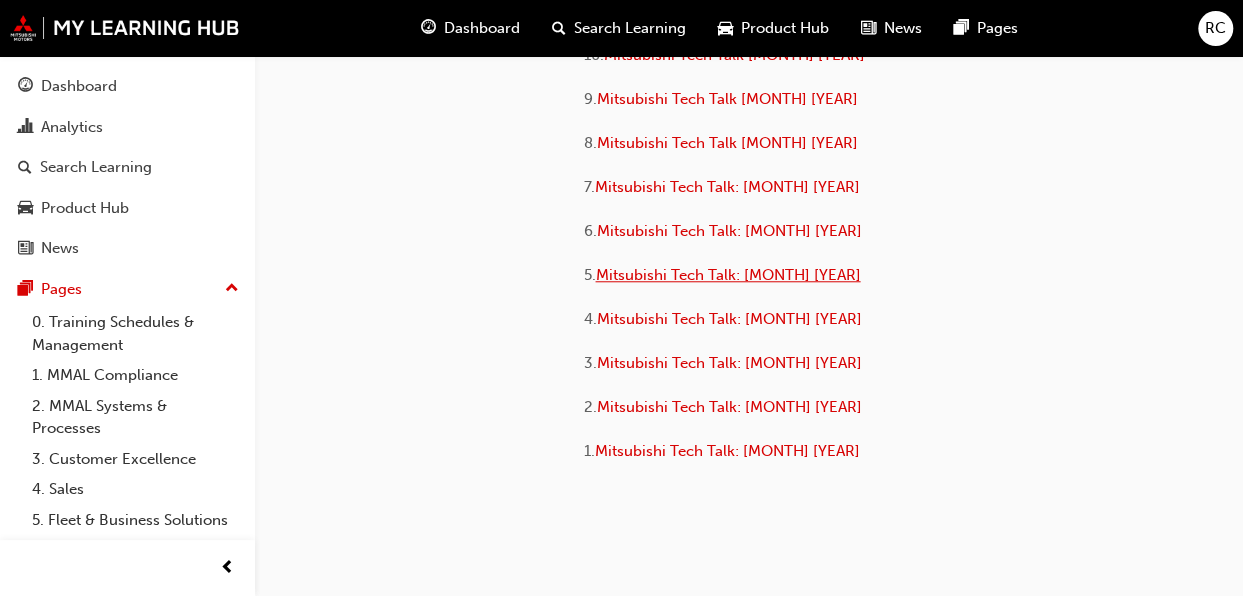 scroll, scrollTop: 847, scrollLeft: 0, axis: vertical 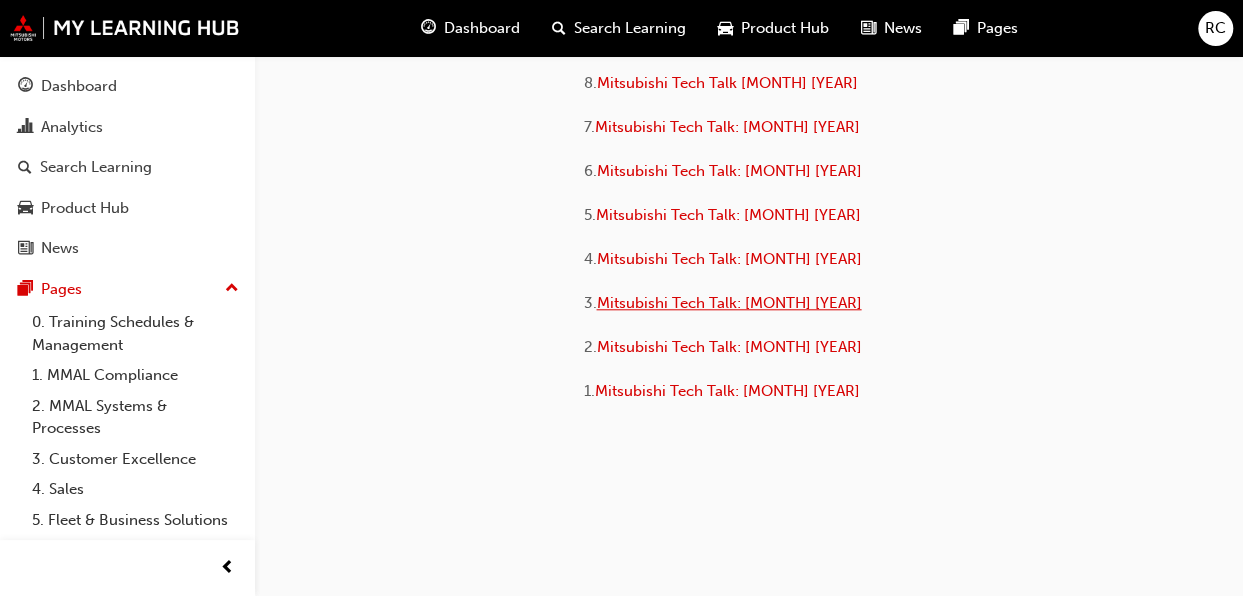 click on "Mitsubishi Tech Talk: [MONTH] [YEAR]" at bounding box center [728, 303] 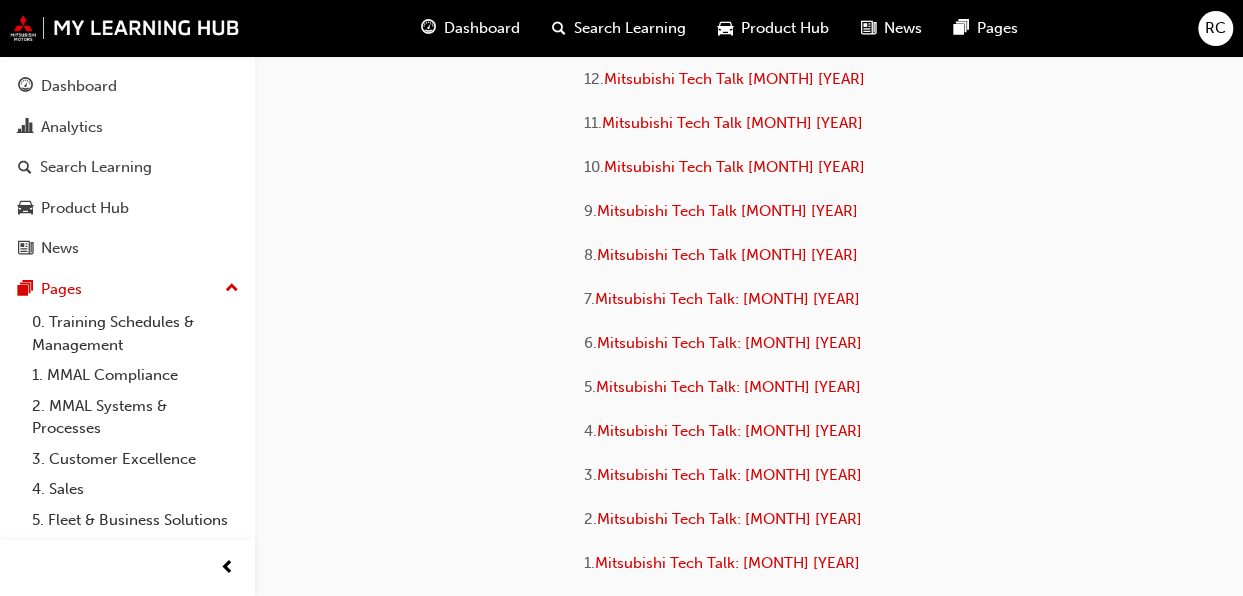 scroll, scrollTop: 800, scrollLeft: 0, axis: vertical 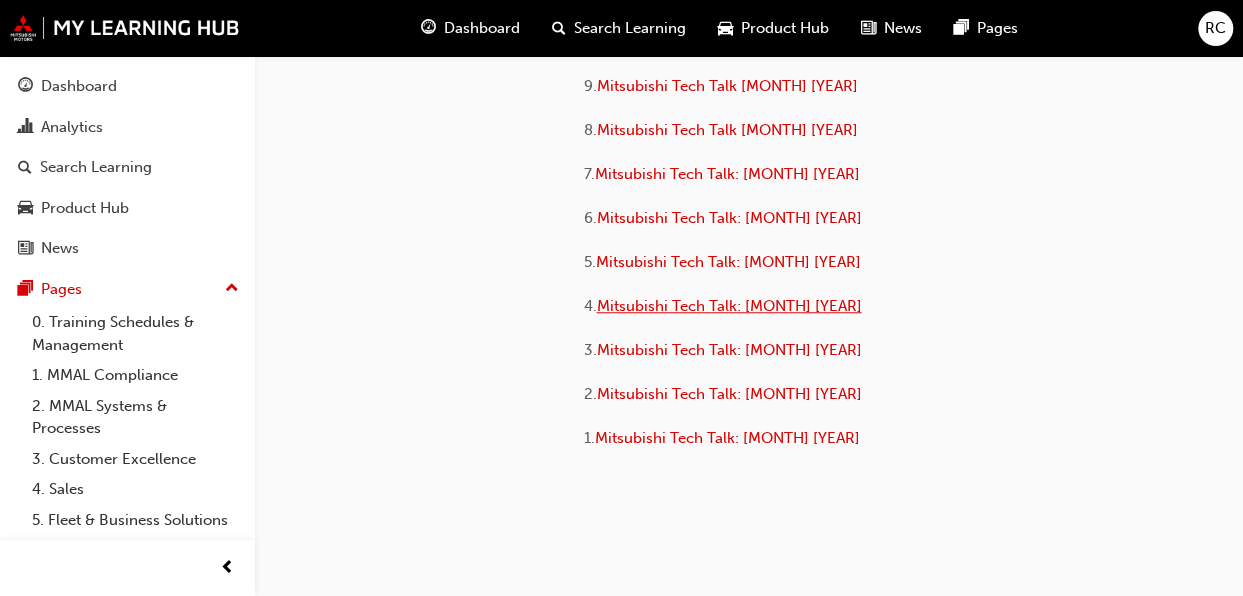 click on "Mitsubishi Tech Talk: [MONTH] [YEAR]" at bounding box center [728, 306] 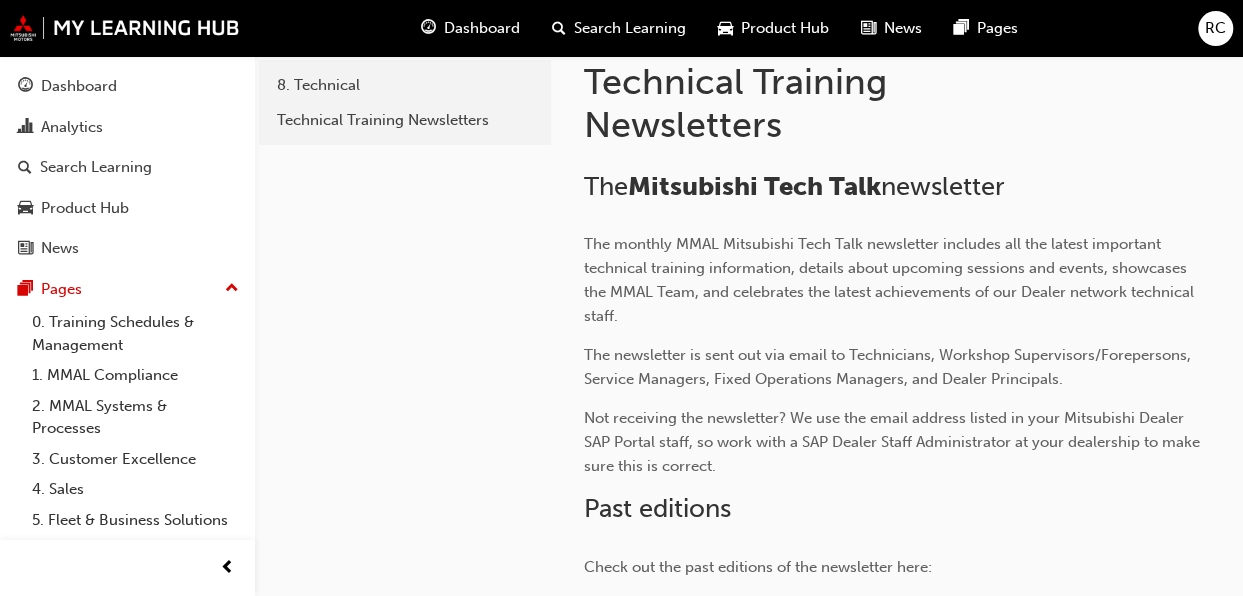 scroll, scrollTop: 600, scrollLeft: 0, axis: vertical 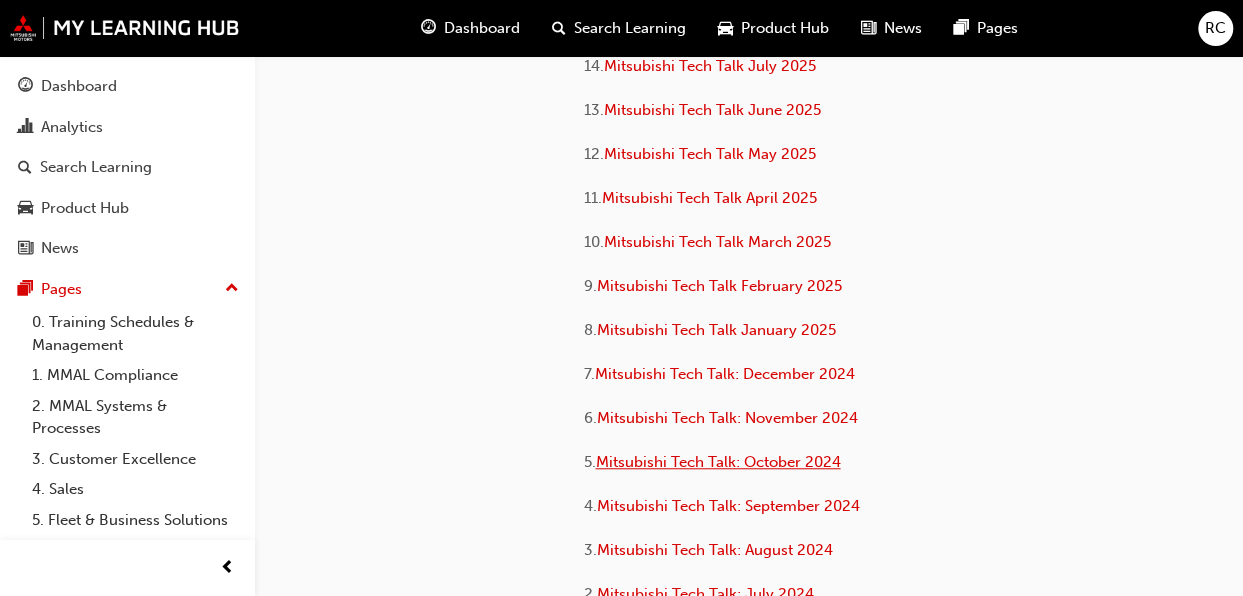 click on "Mitsubishi Tech Talk: October 2024" at bounding box center (717, 462) 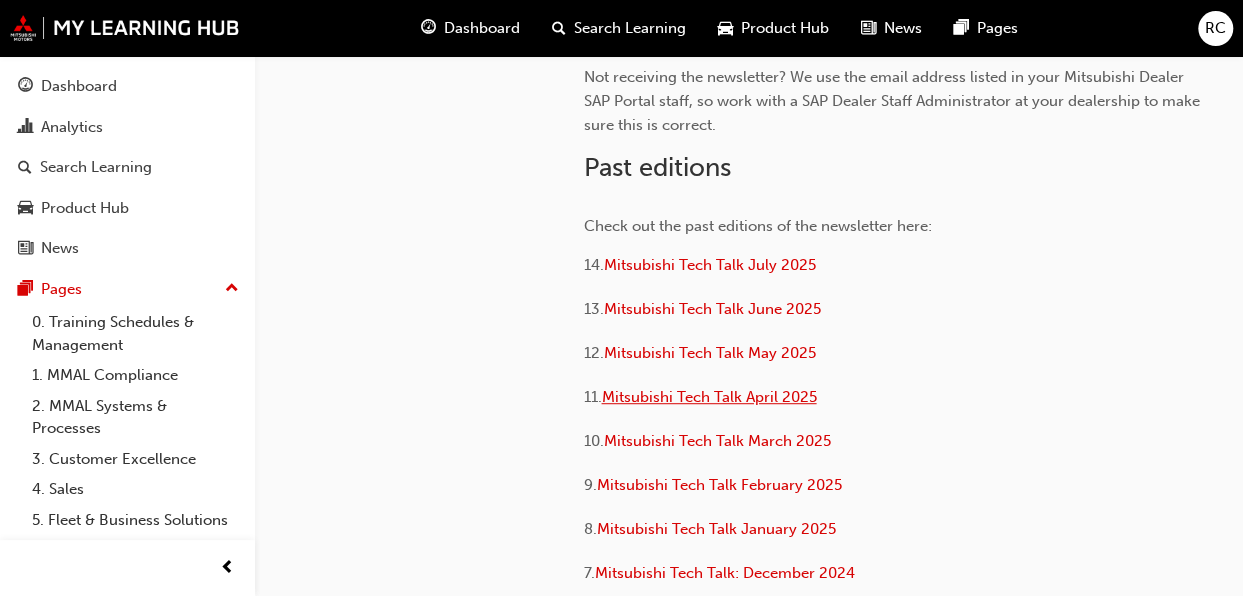 scroll, scrollTop: 800, scrollLeft: 0, axis: vertical 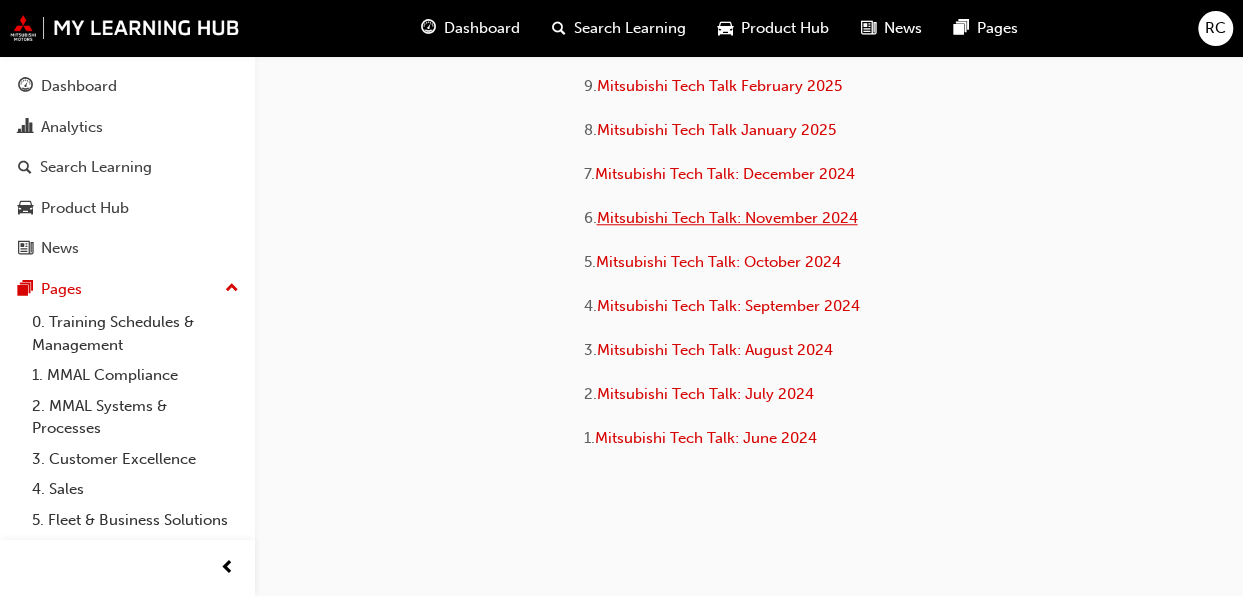 click on "Mitsubishi Tech Talk: November 2024" at bounding box center [726, 218] 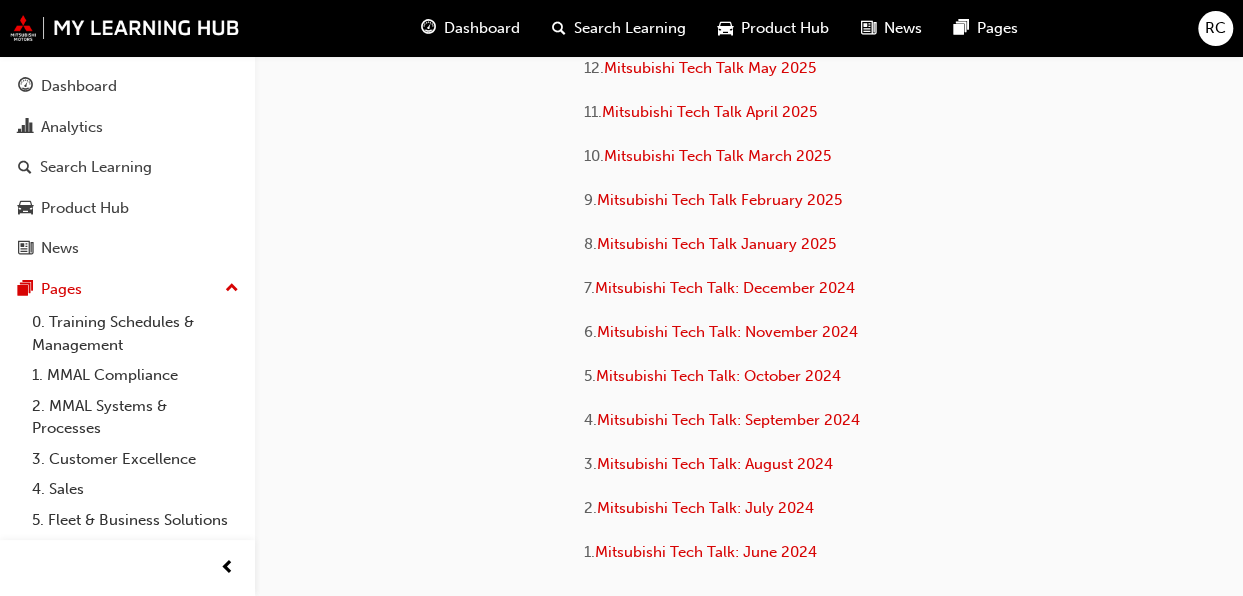 scroll, scrollTop: 800, scrollLeft: 0, axis: vertical 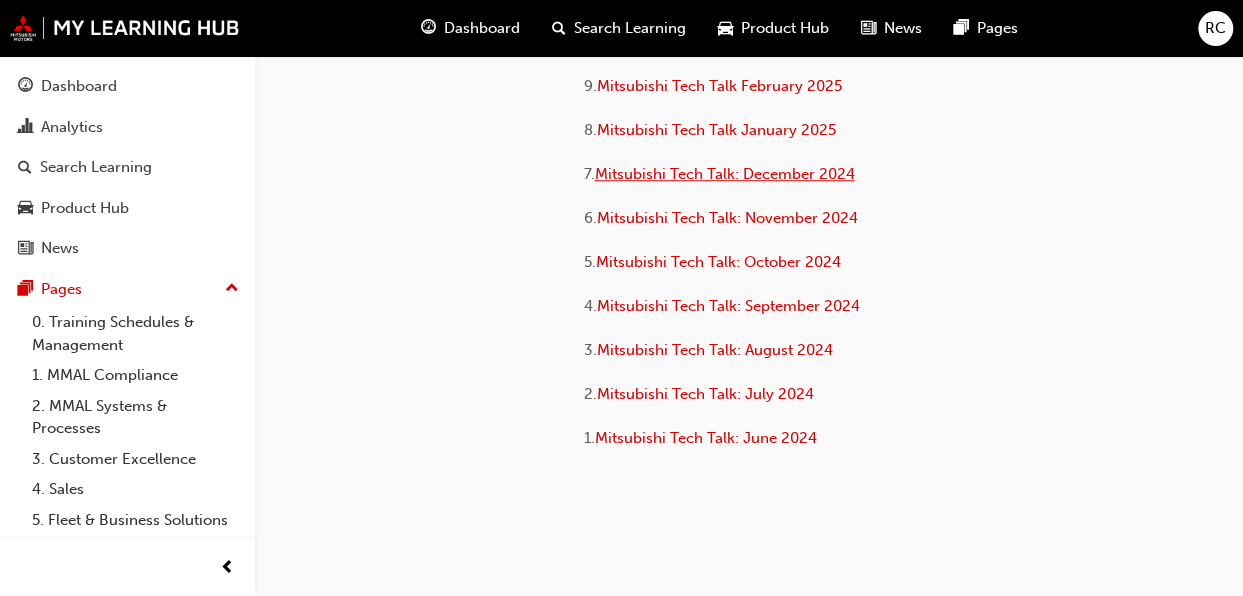 click on "Mitsubishi Tech Talk: December 2024" at bounding box center (724, 174) 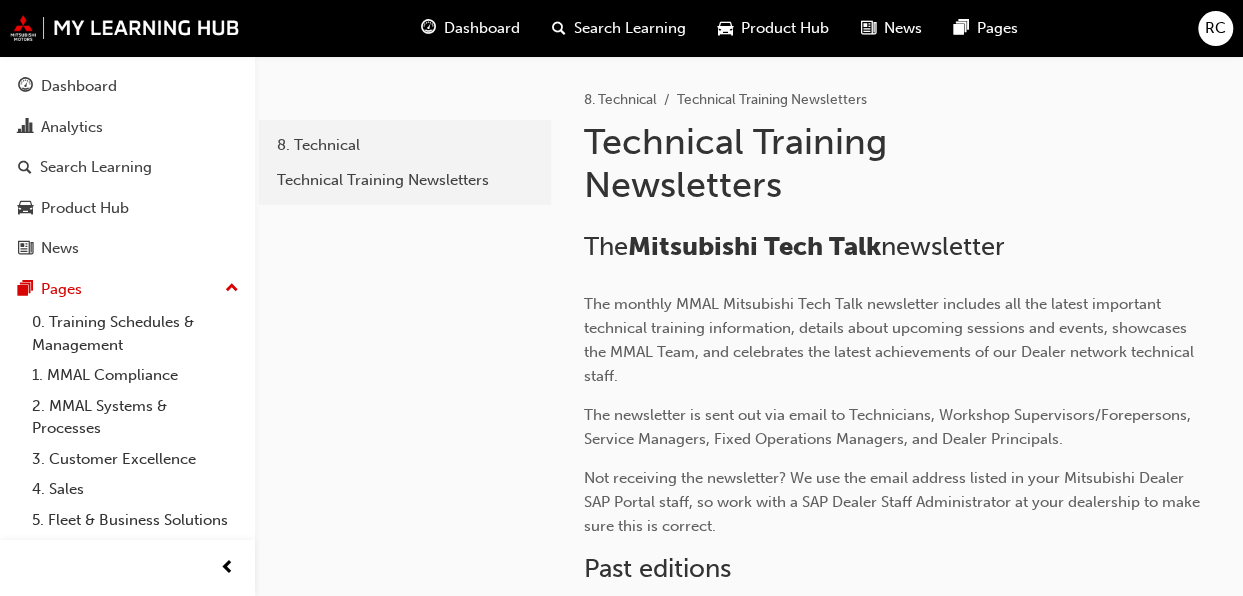 scroll, scrollTop: 500, scrollLeft: 0, axis: vertical 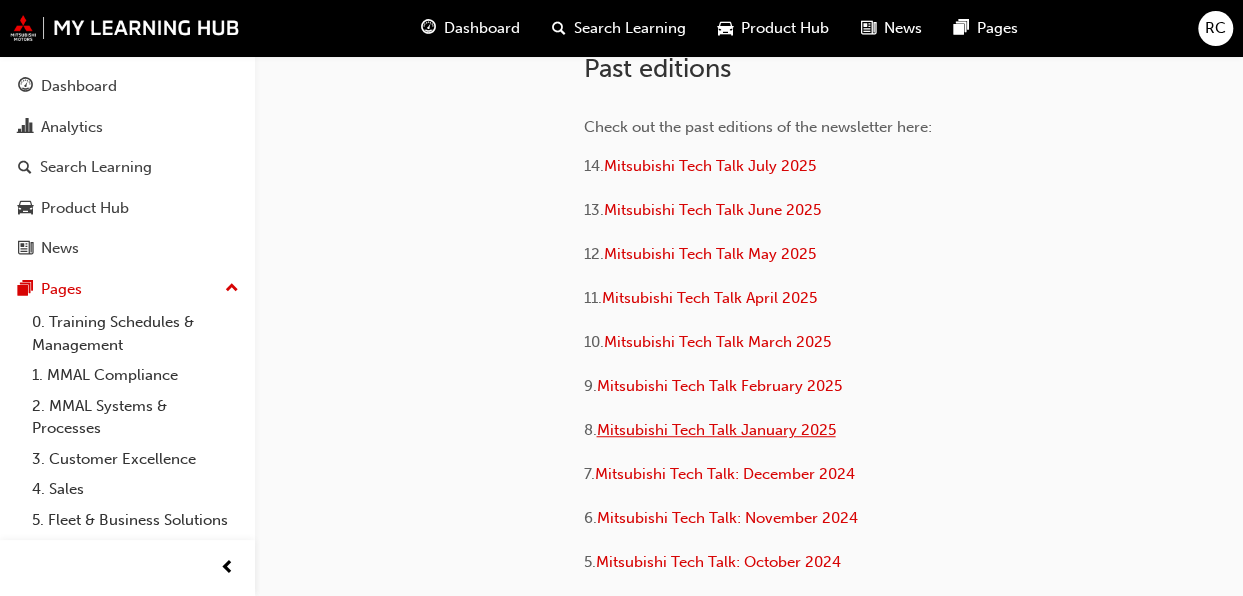 click on "Mitsubishi Tech Talk January 2025" at bounding box center (715, 430) 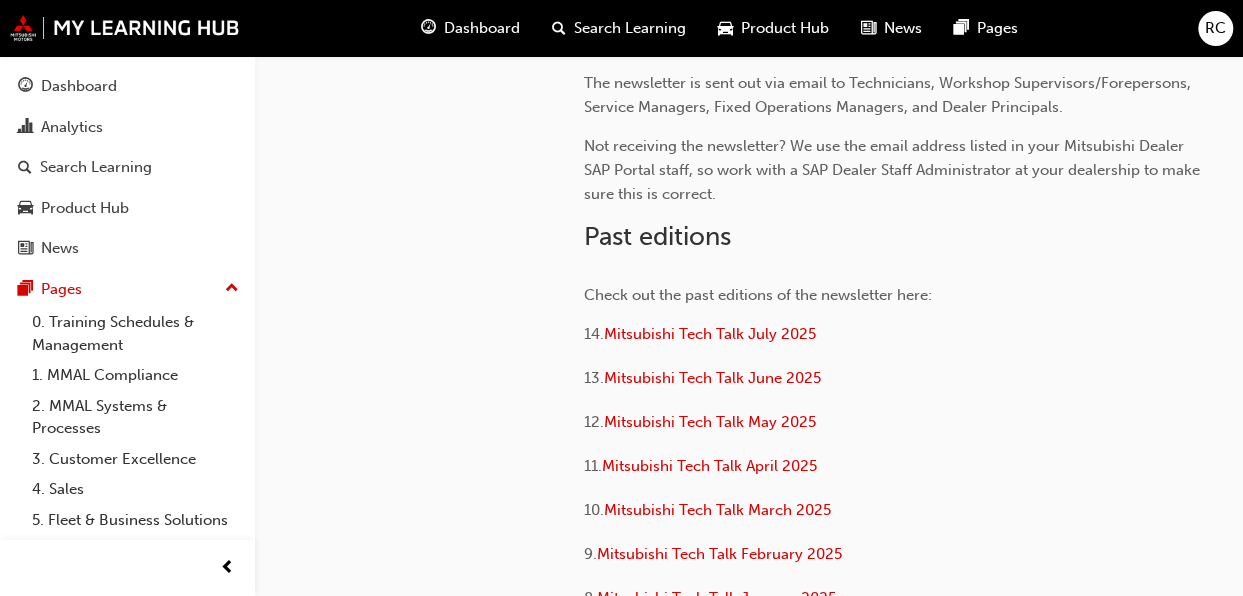scroll, scrollTop: 400, scrollLeft: 0, axis: vertical 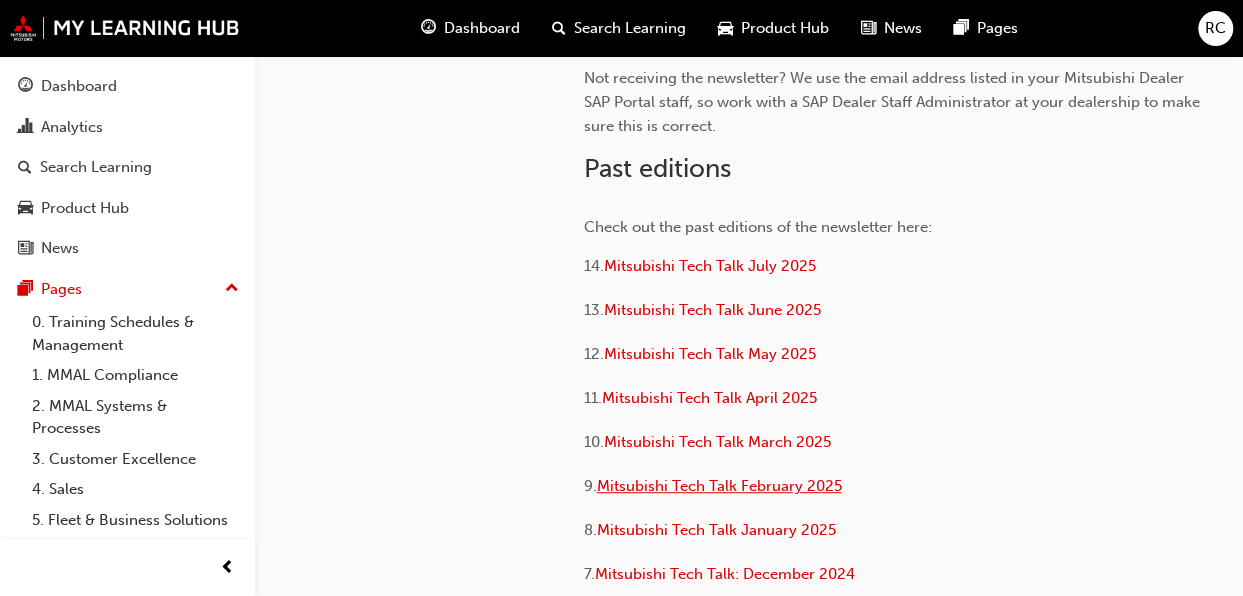 click on "Mitsubishi Tech Talk February 2025" at bounding box center [718, 486] 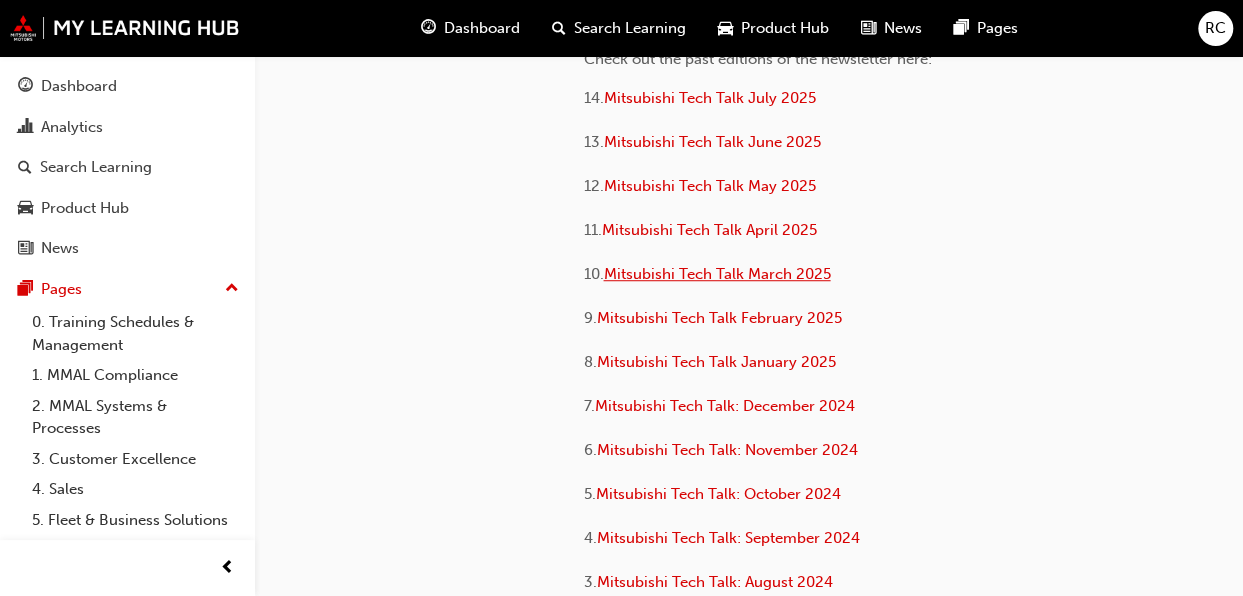 scroll, scrollTop: 447, scrollLeft: 0, axis: vertical 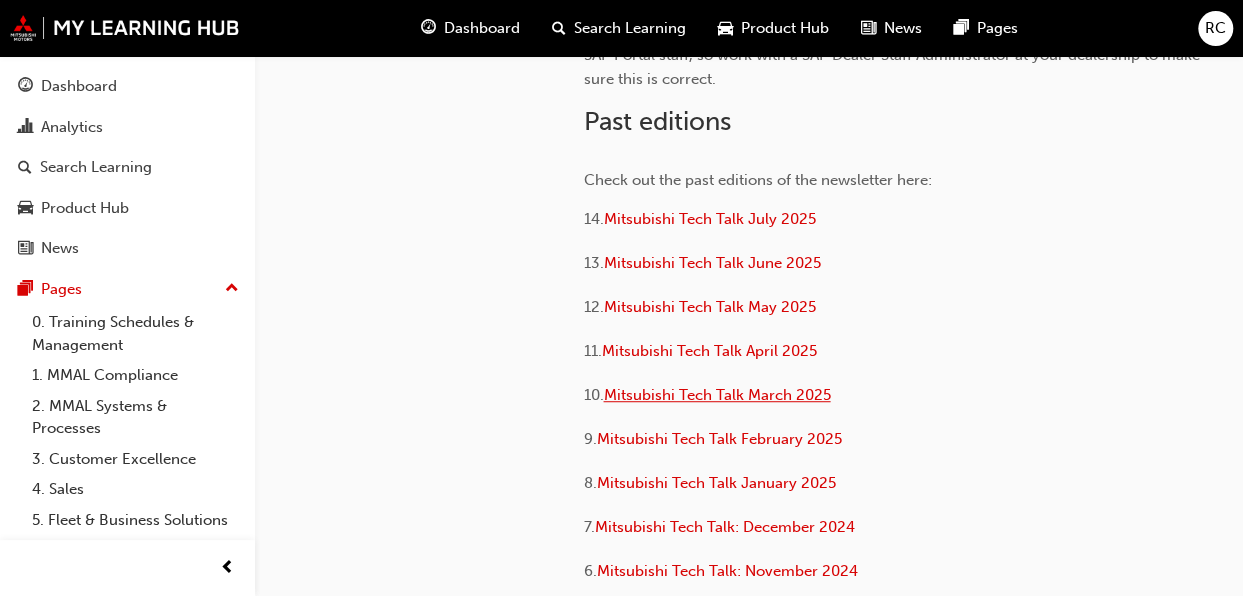 click on "Mitsubishi Tech Talk March 2025" at bounding box center [716, 395] 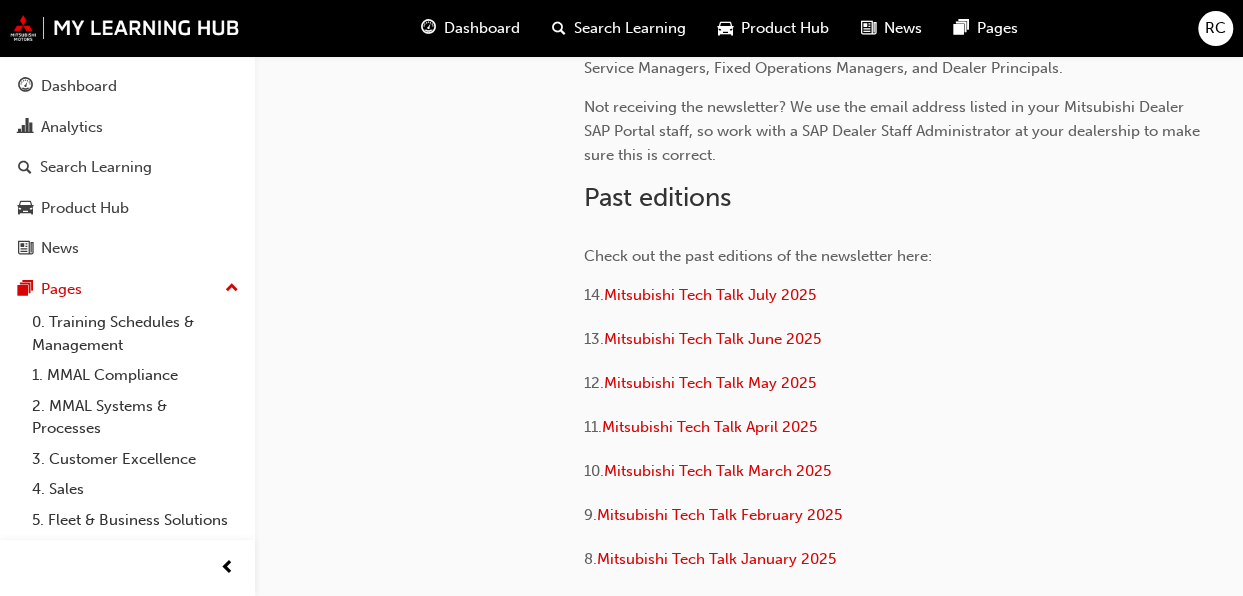 scroll, scrollTop: 400, scrollLeft: 0, axis: vertical 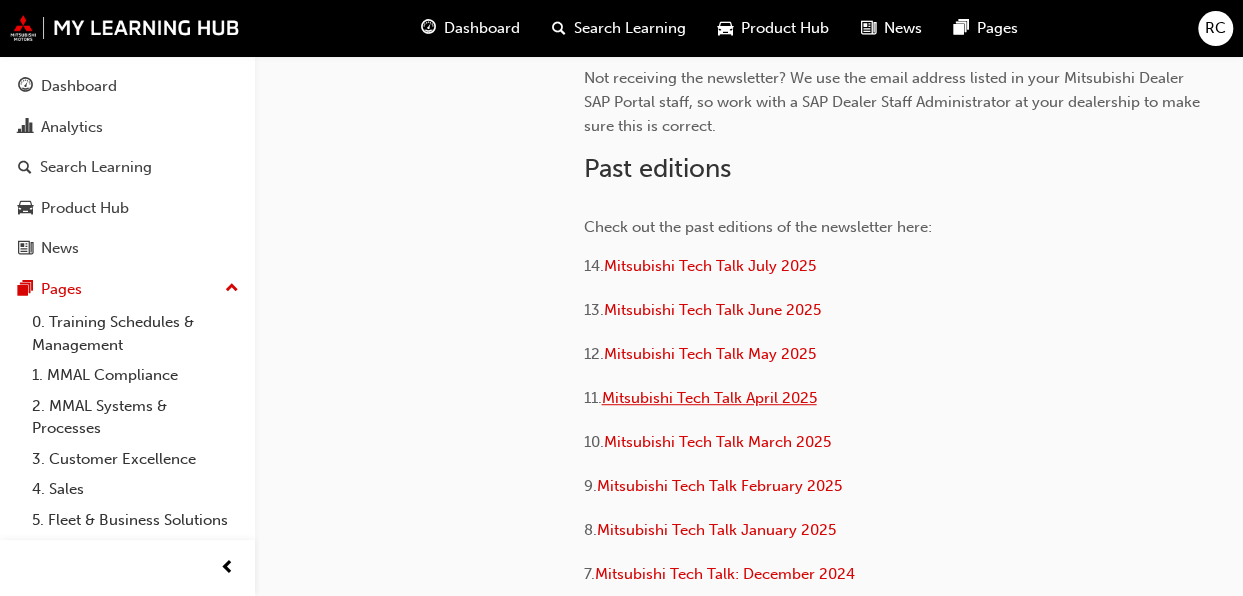 click on "Mitsubishi Tech Talk April 2025" at bounding box center (708, 398) 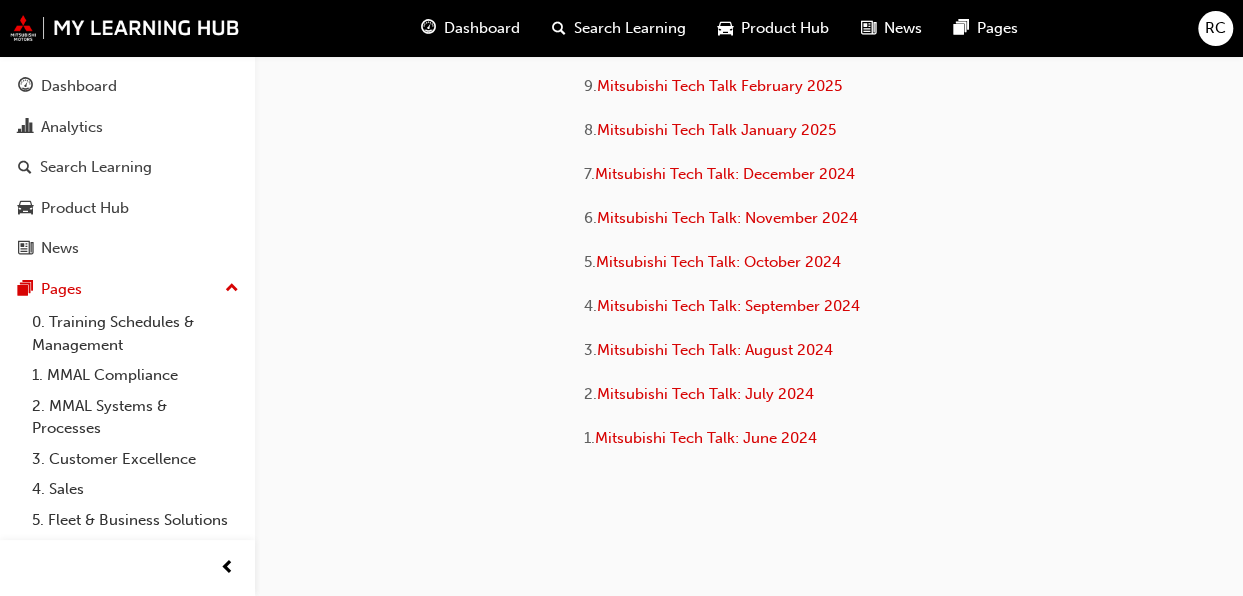 scroll, scrollTop: 500, scrollLeft: 0, axis: vertical 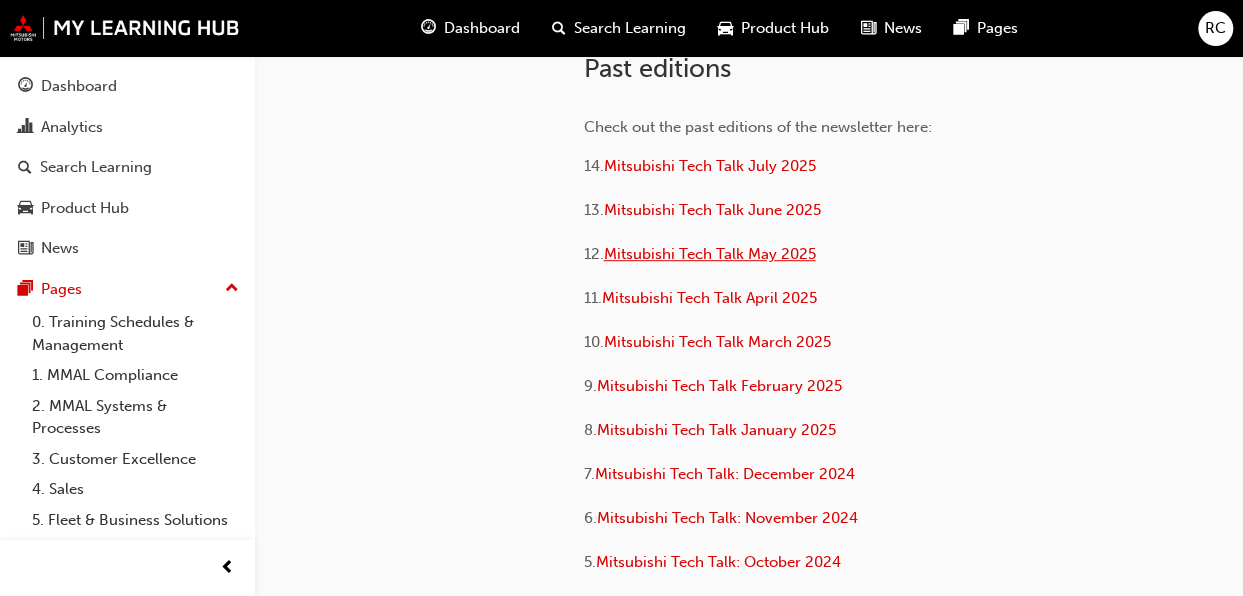 click on "Mitsubishi Tech Talk May 2025" at bounding box center [709, 254] 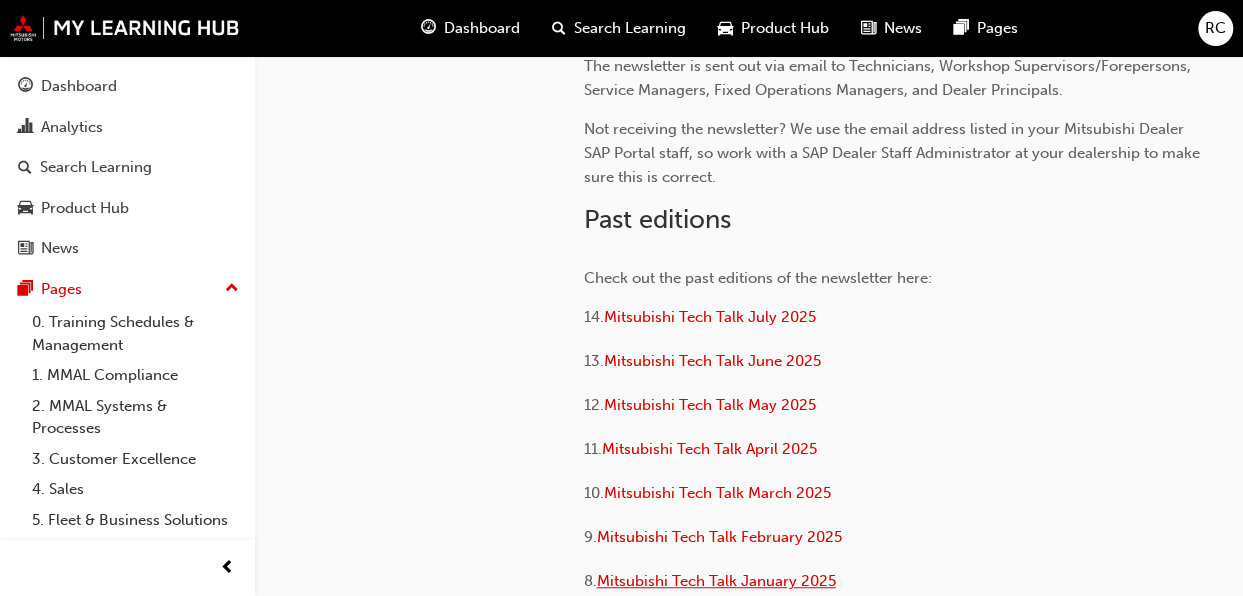 scroll, scrollTop: 500, scrollLeft: 0, axis: vertical 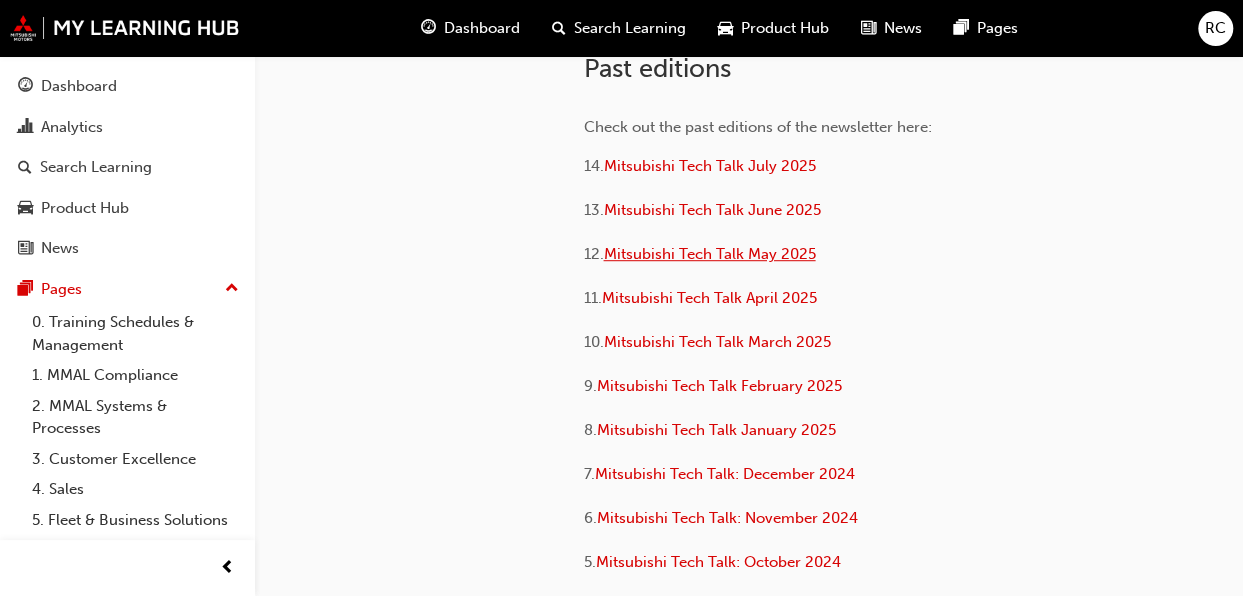 click on "Mitsubishi Tech Talk May 2025" at bounding box center (709, 254) 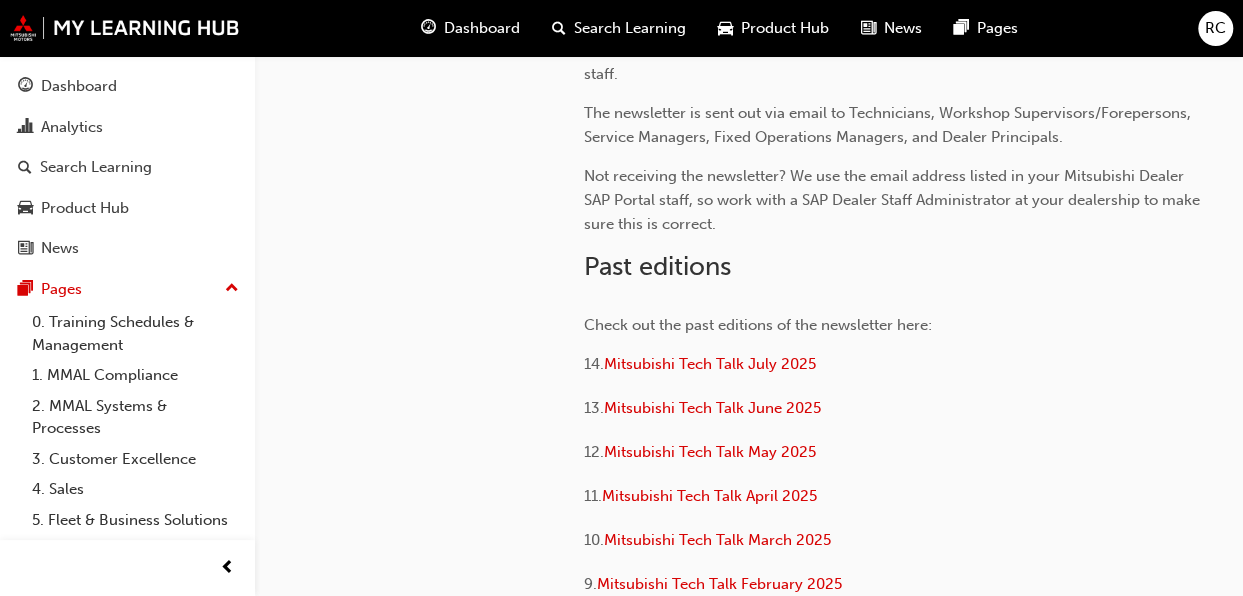 scroll, scrollTop: 400, scrollLeft: 0, axis: vertical 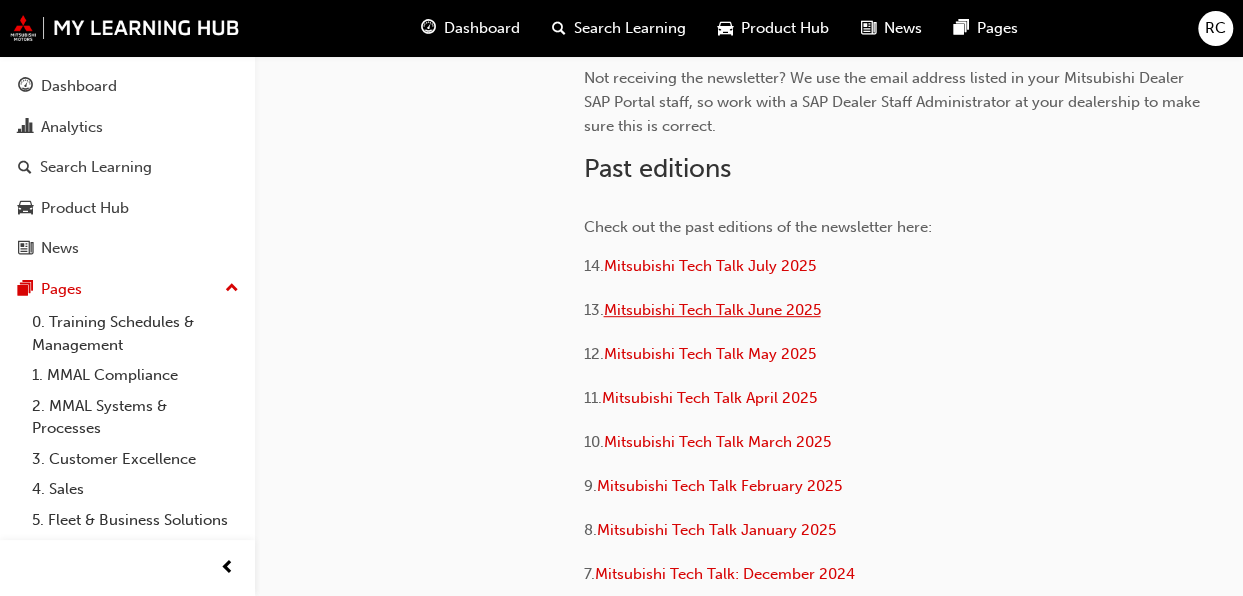 click on "Mitsubishi Tech Talk June 2025" at bounding box center (711, 310) 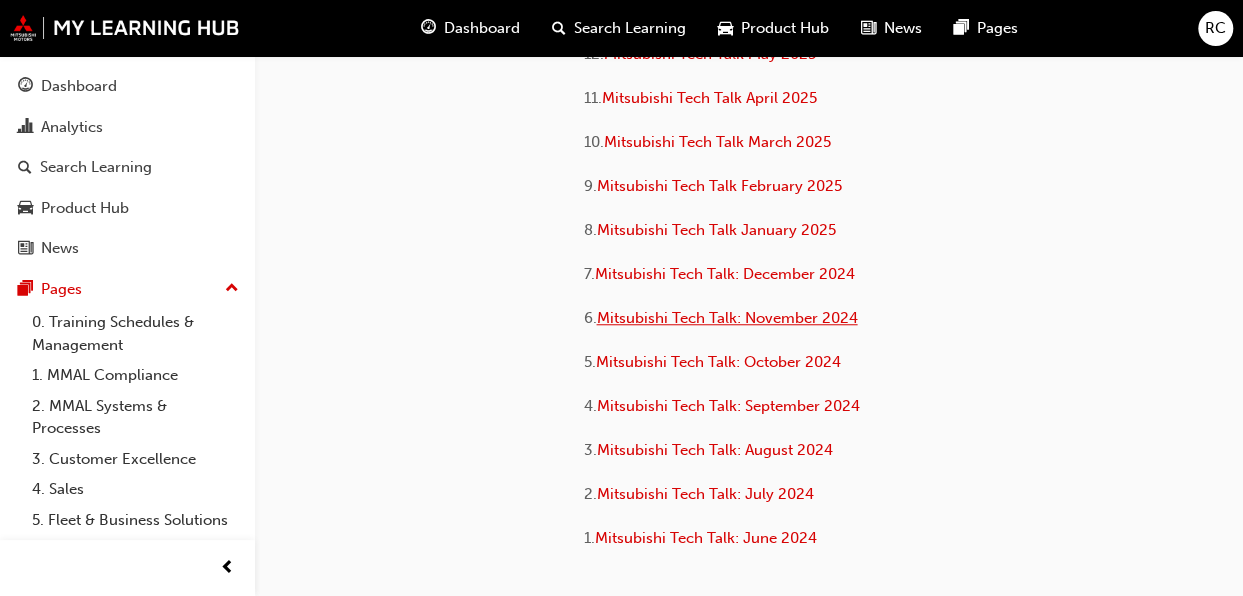 scroll, scrollTop: 500, scrollLeft: 0, axis: vertical 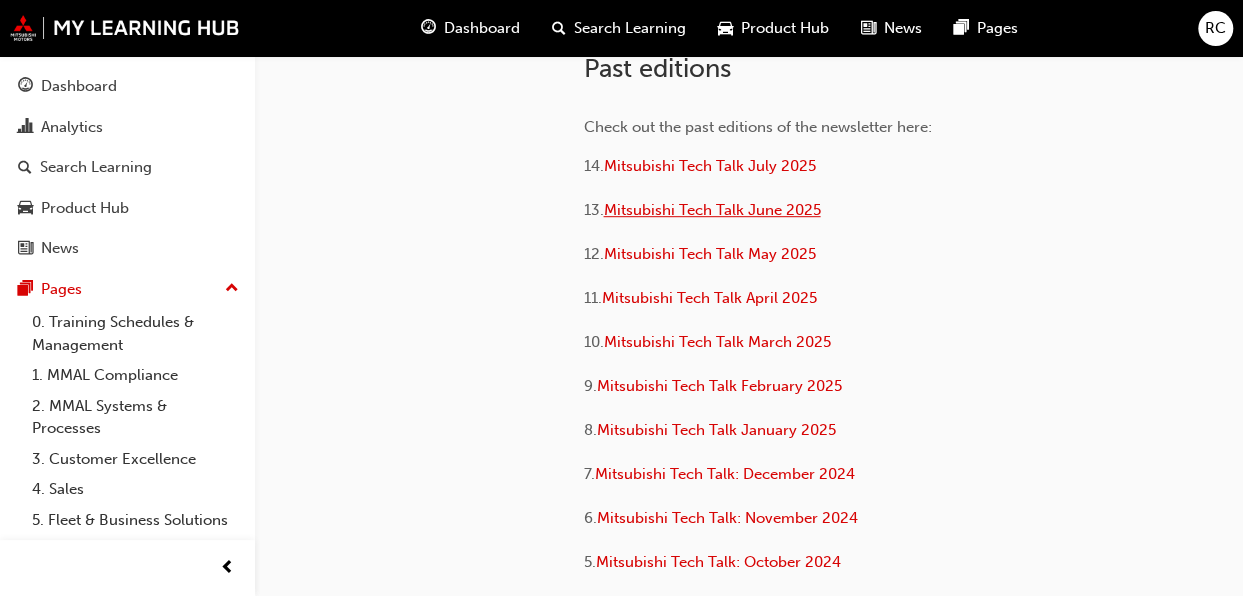 click on "Mitsubishi Tech Talk June 2025" at bounding box center [711, 210] 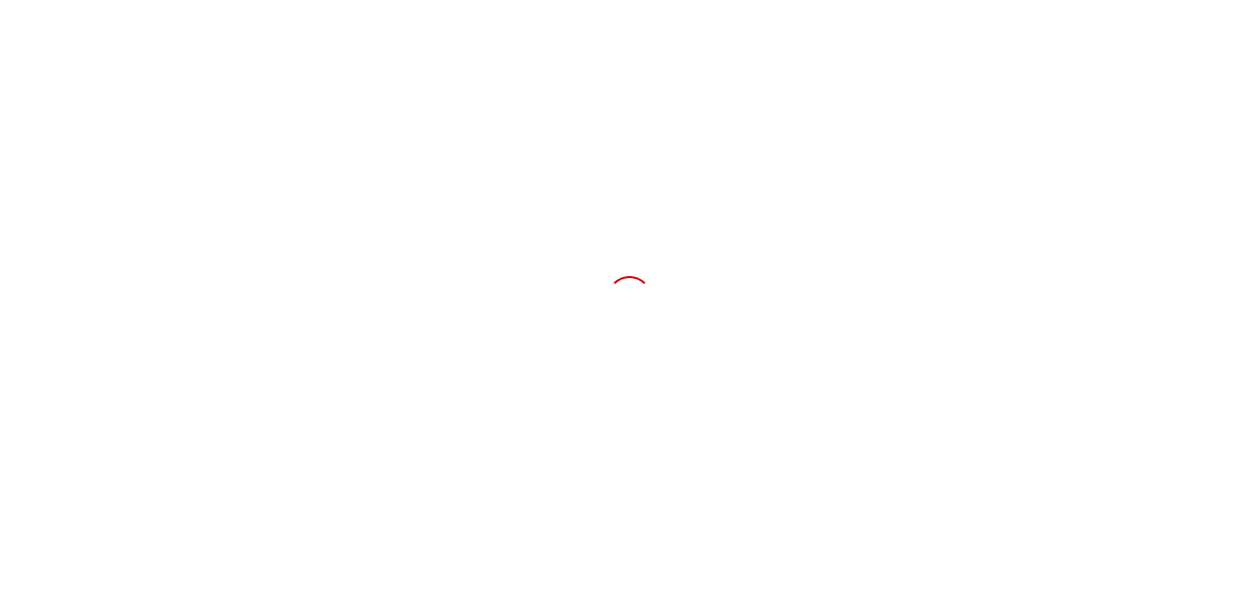 scroll, scrollTop: 0, scrollLeft: 0, axis: both 